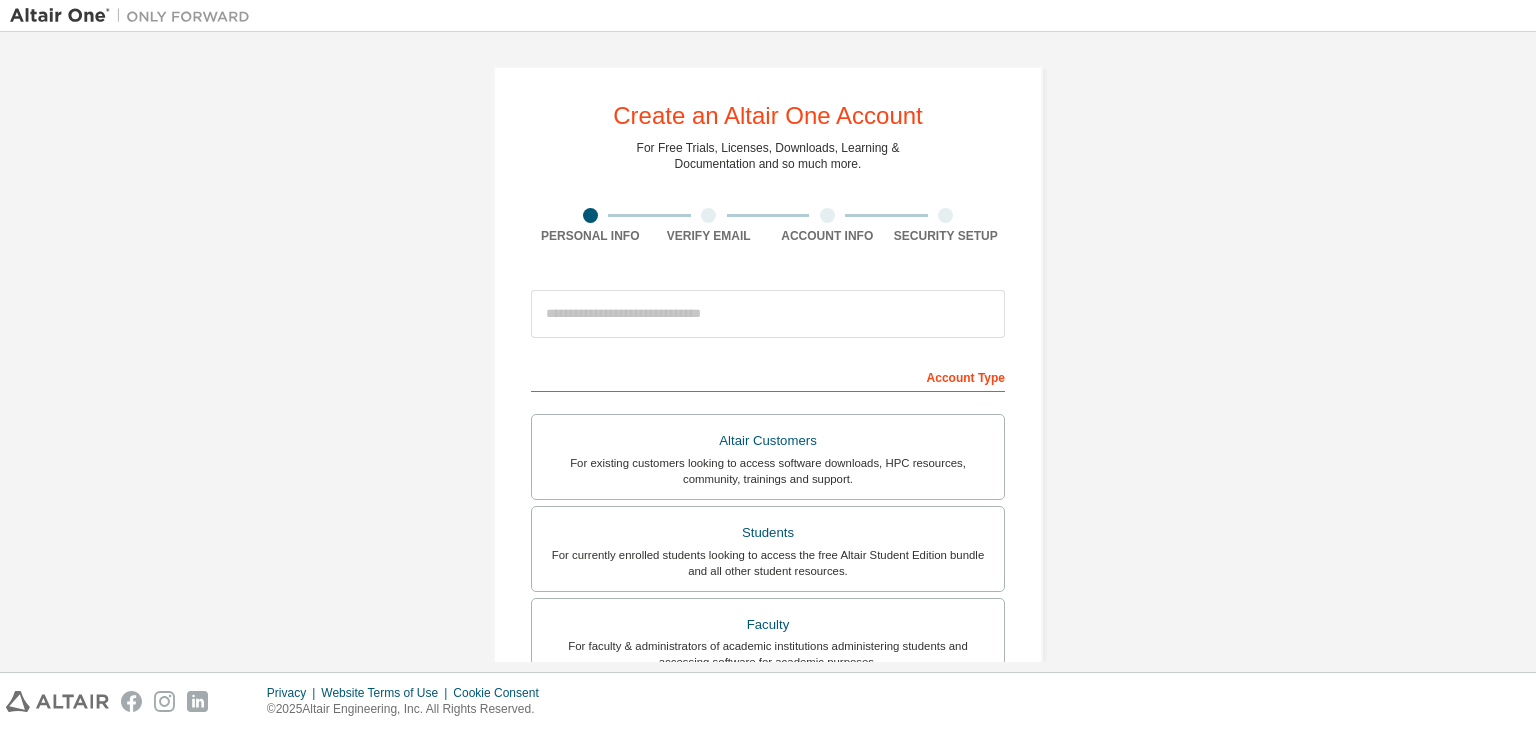 scroll, scrollTop: 0, scrollLeft: 0, axis: both 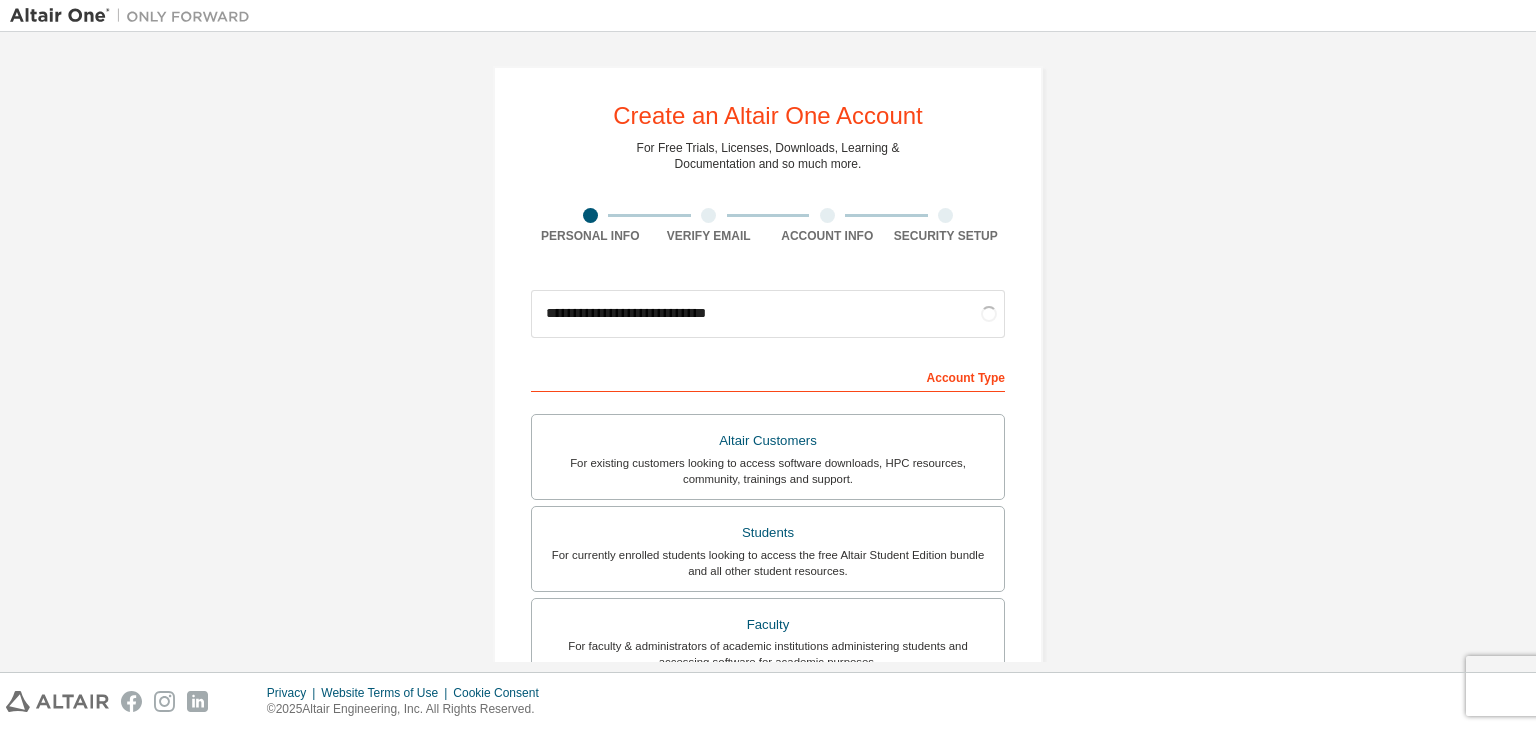 click on "**********" at bounding box center [768, 314] 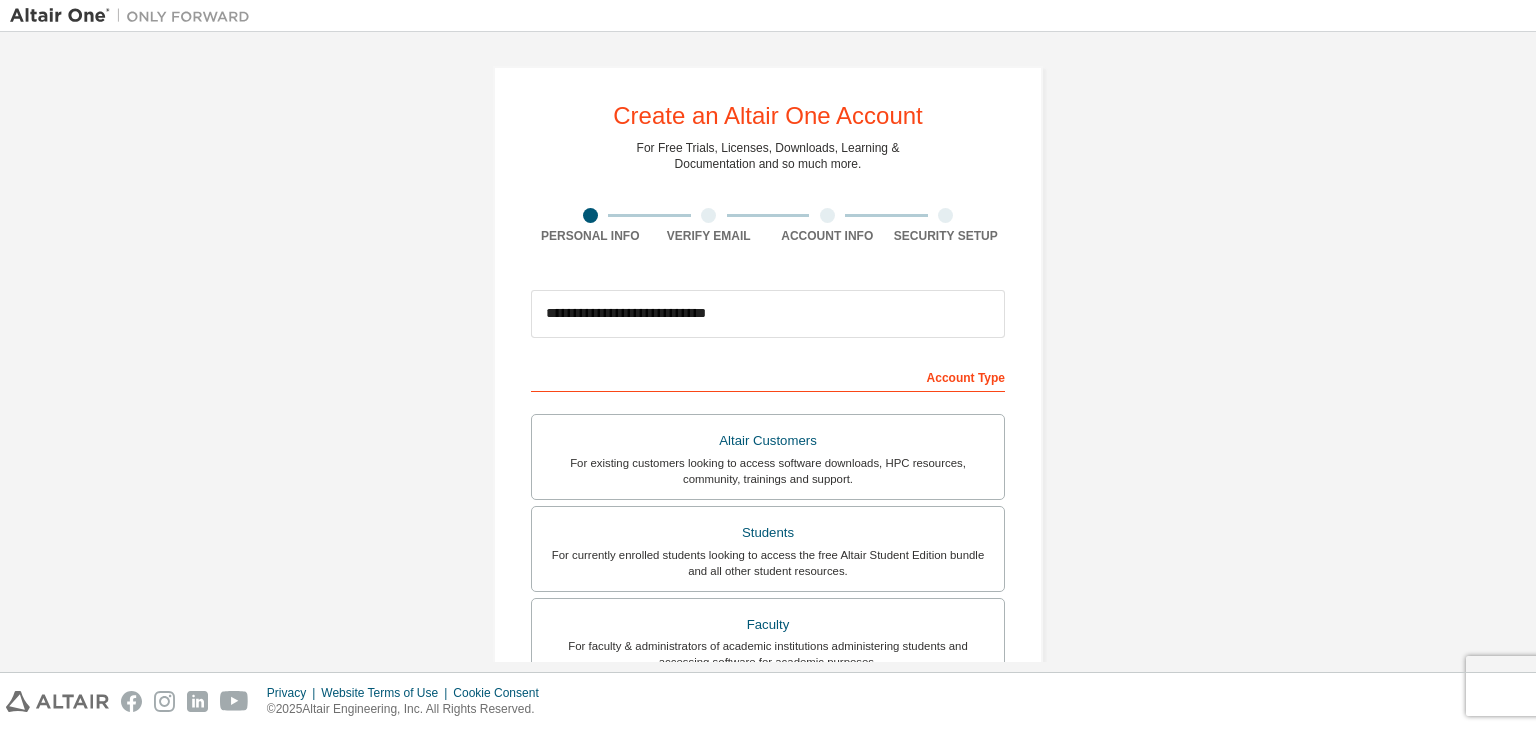 click on "**********" at bounding box center [768, 314] 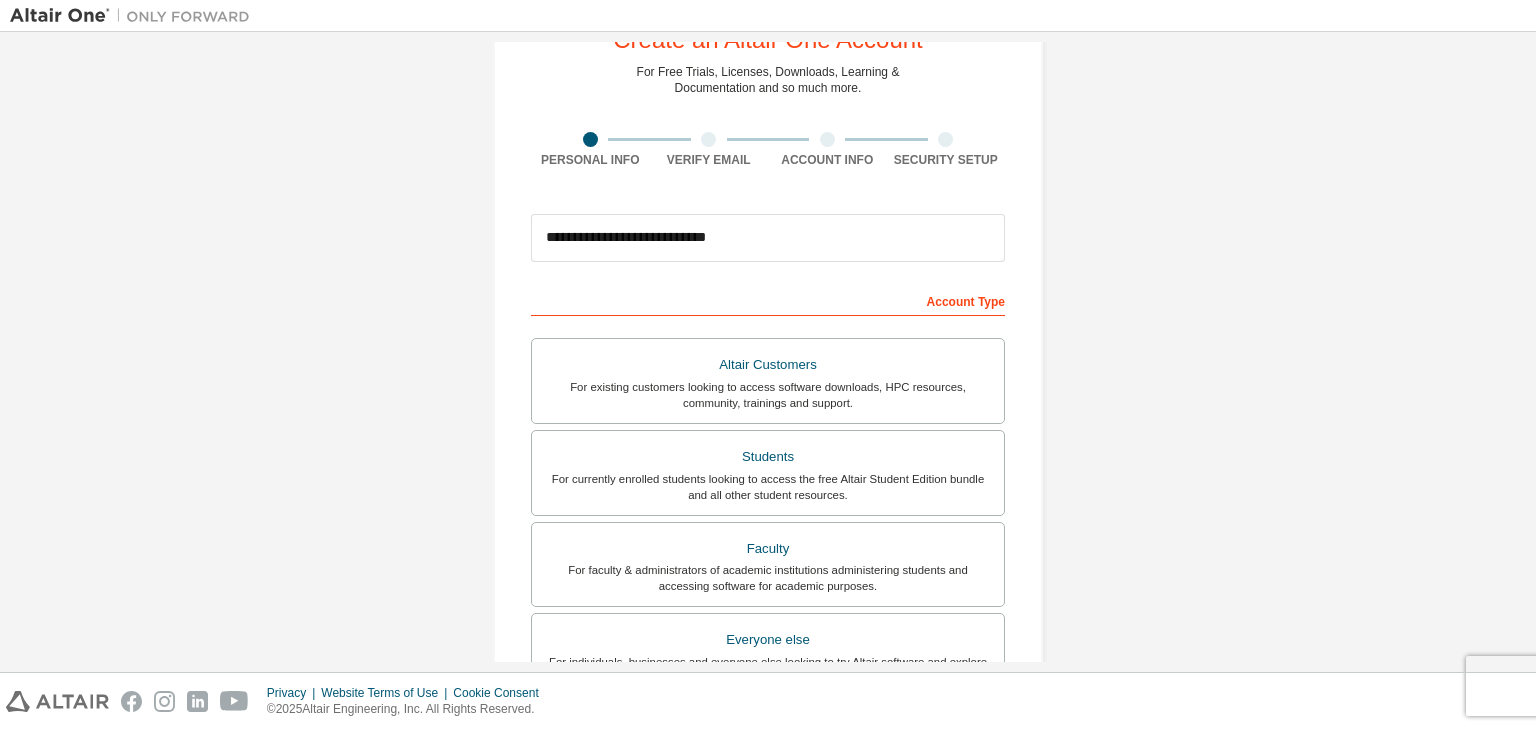 scroll, scrollTop: 84, scrollLeft: 0, axis: vertical 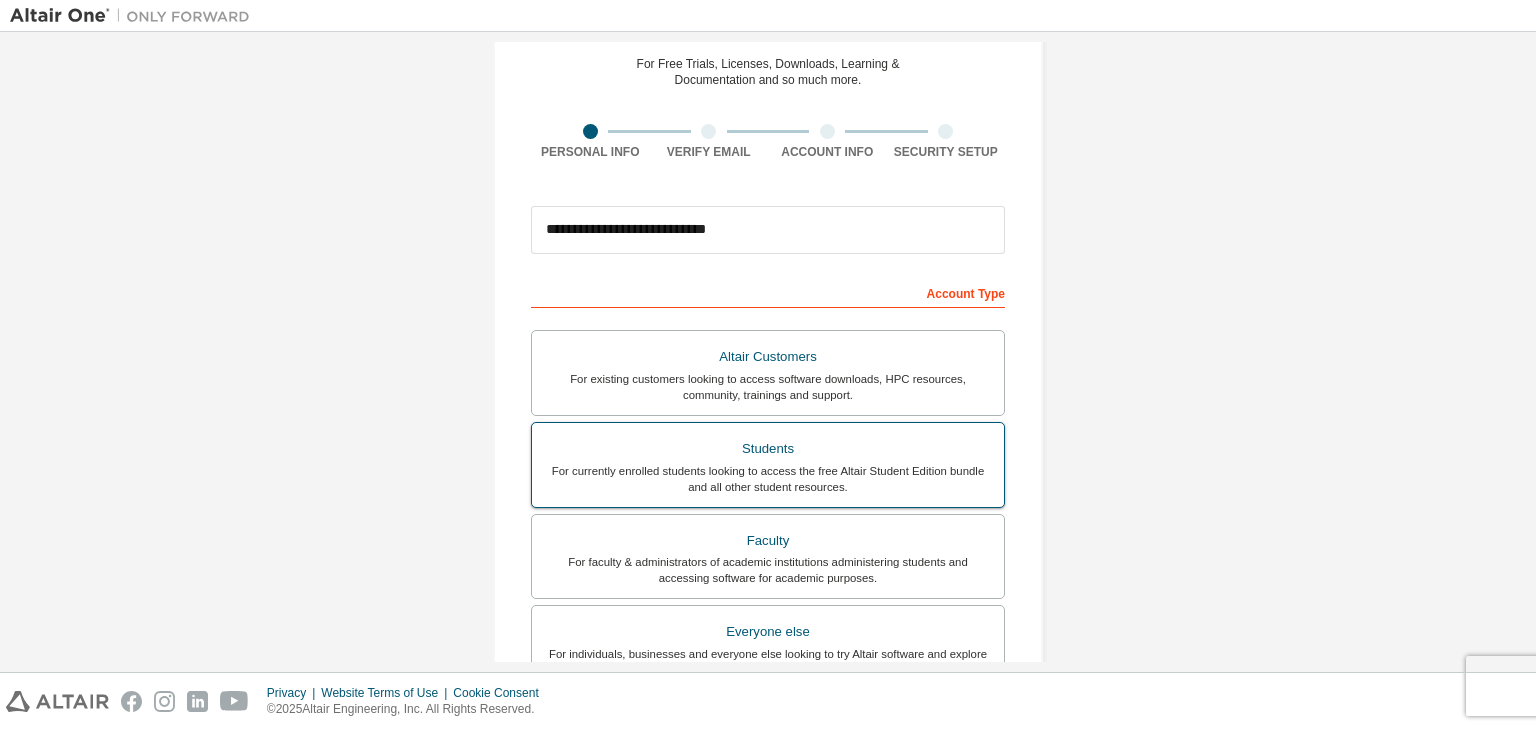 type on "**********" 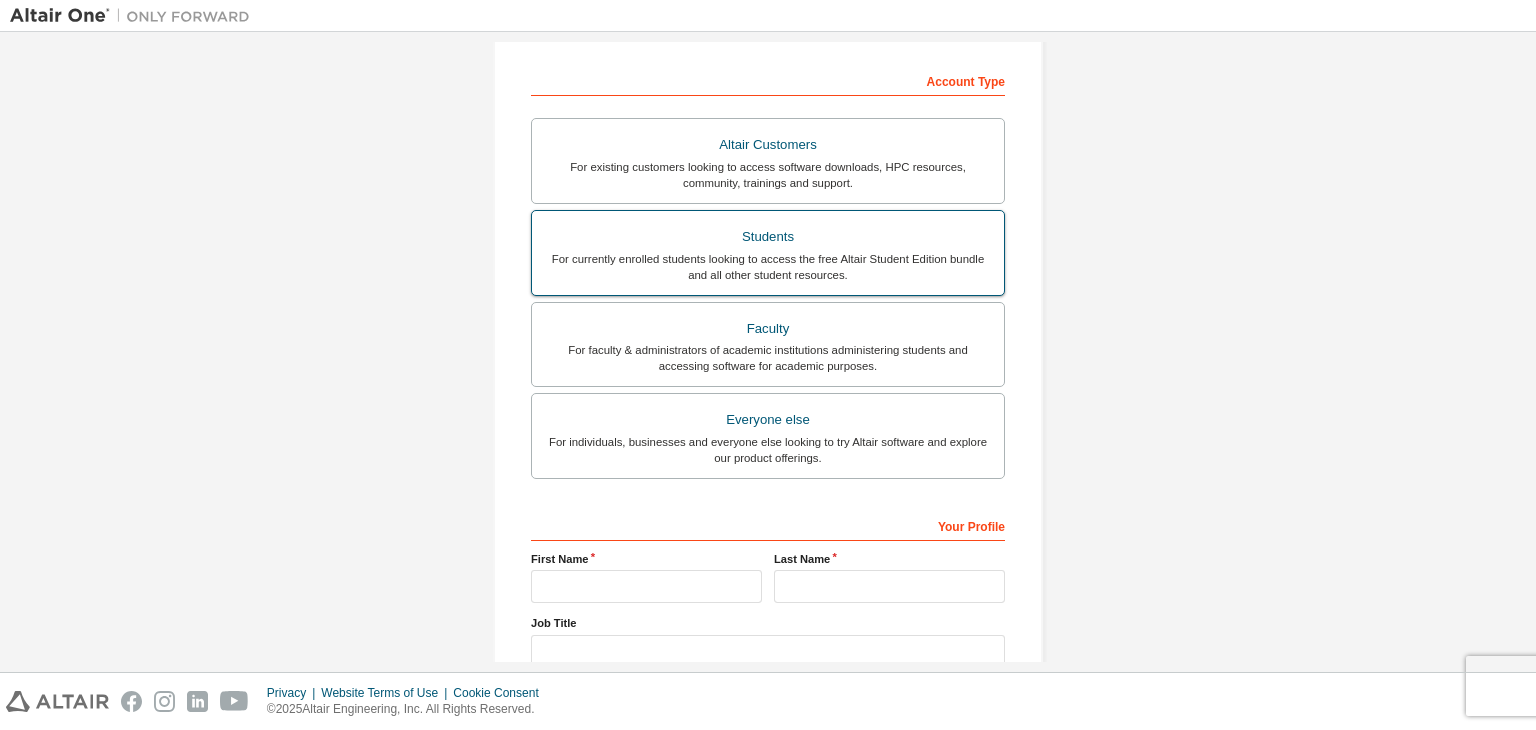 scroll, scrollTop: 396, scrollLeft: 0, axis: vertical 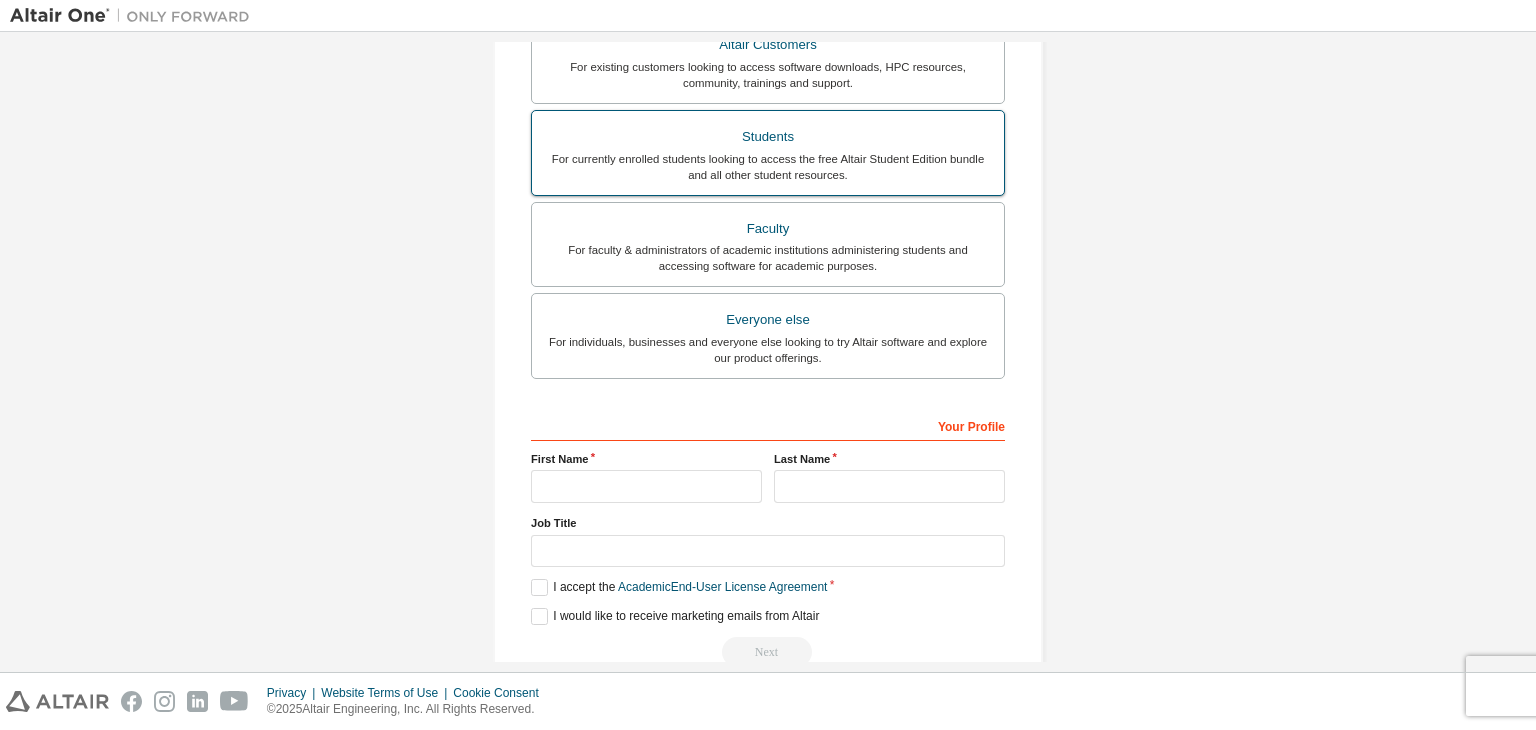 click on "For currently enrolled students looking to access the free Altair Student Edition bundle and all other student resources." at bounding box center (768, 167) 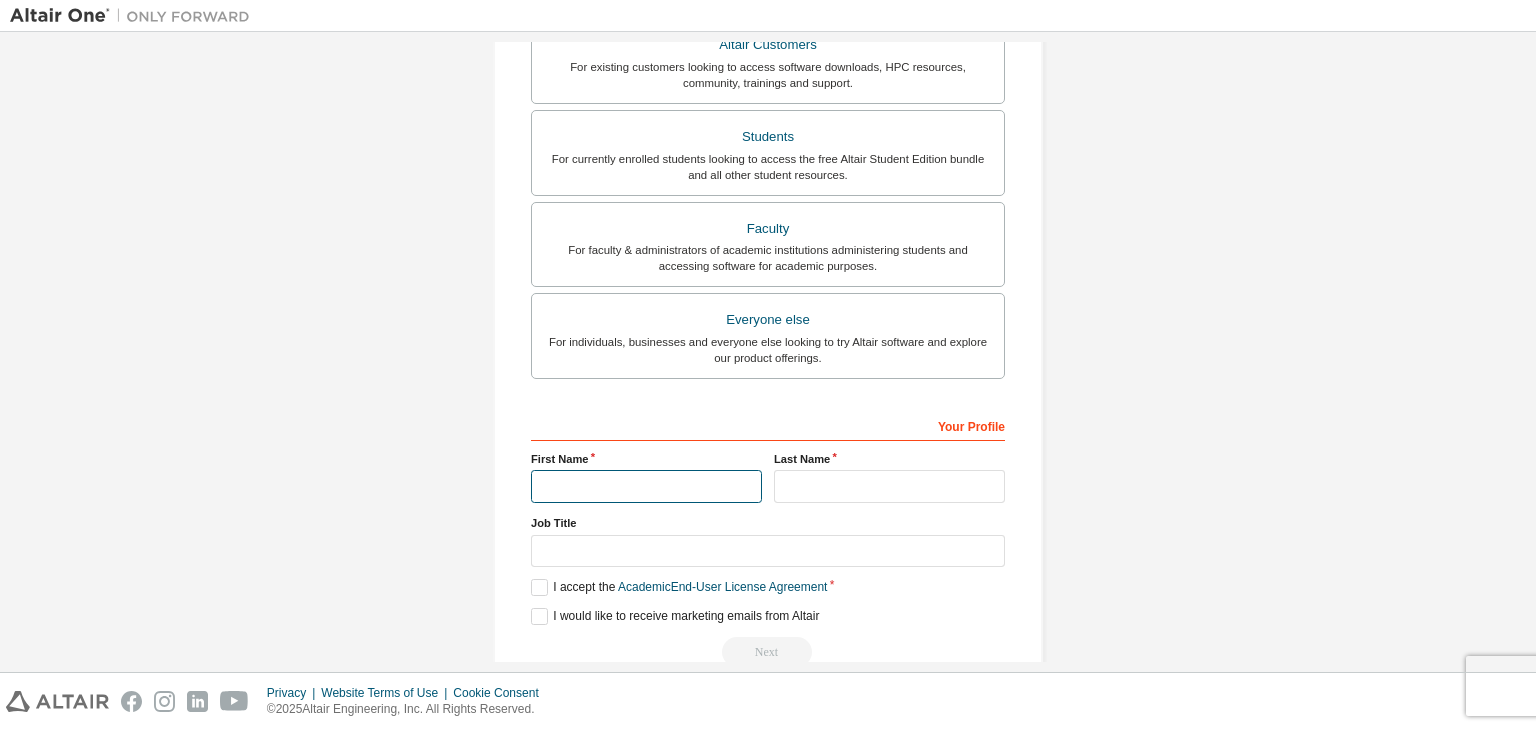 click at bounding box center [646, 486] 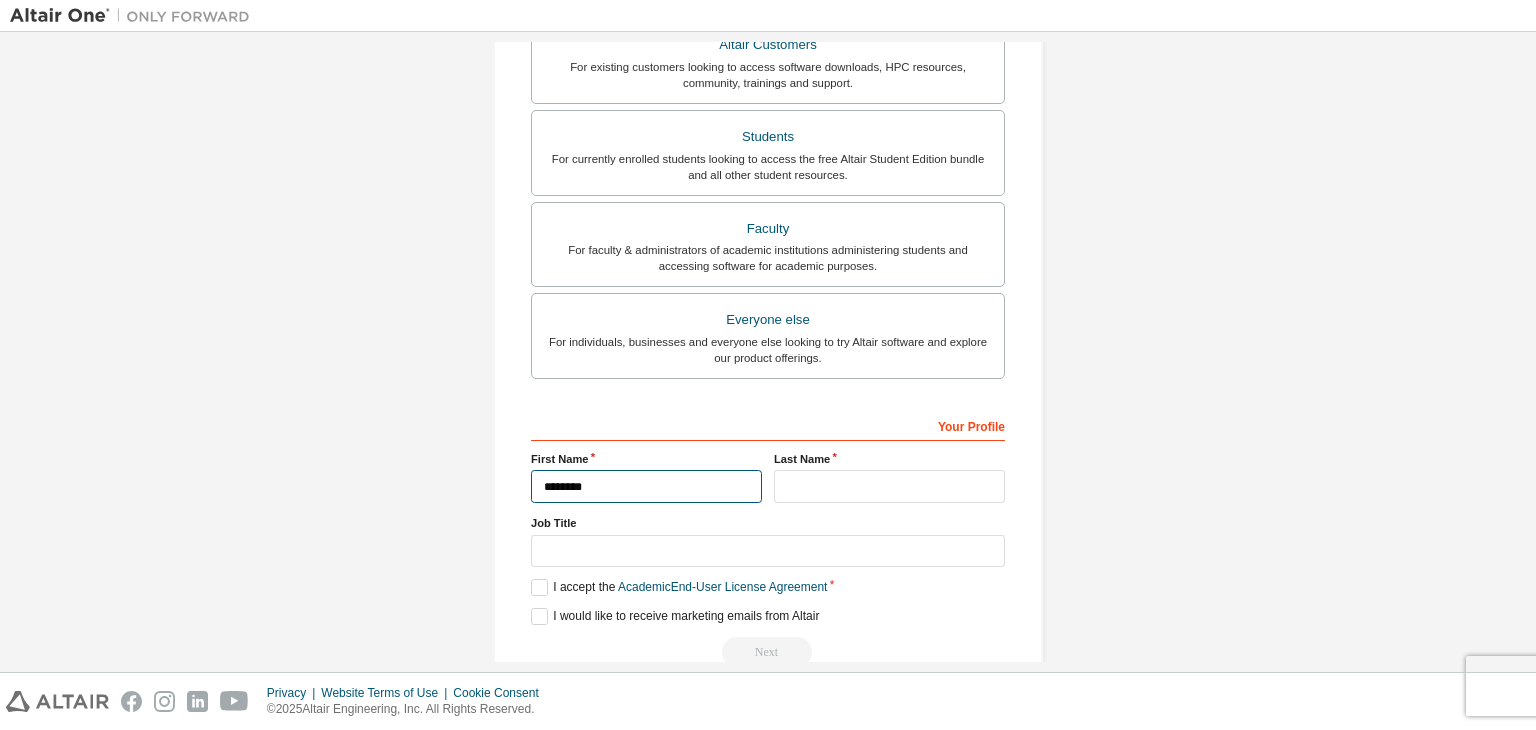 type on "*******" 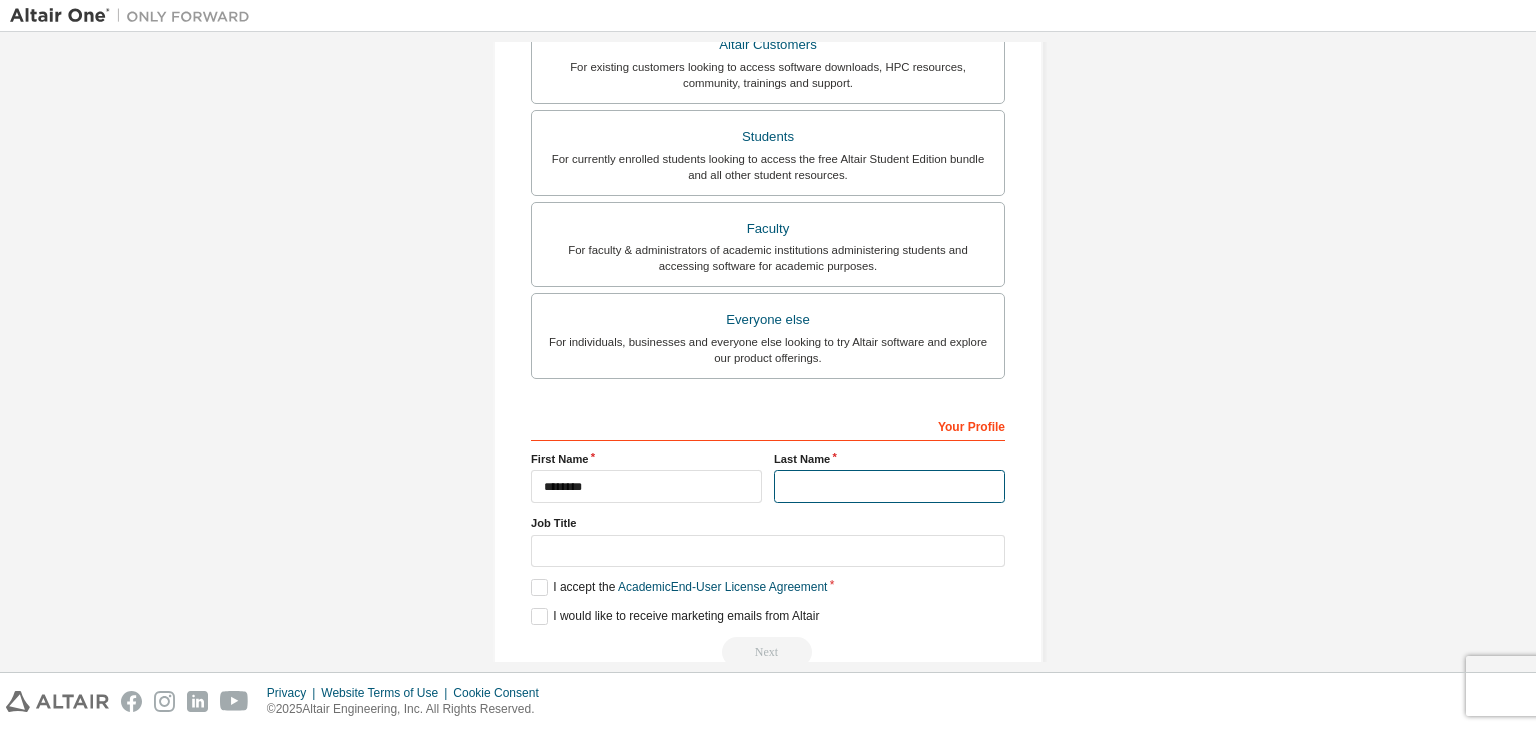 click at bounding box center (889, 486) 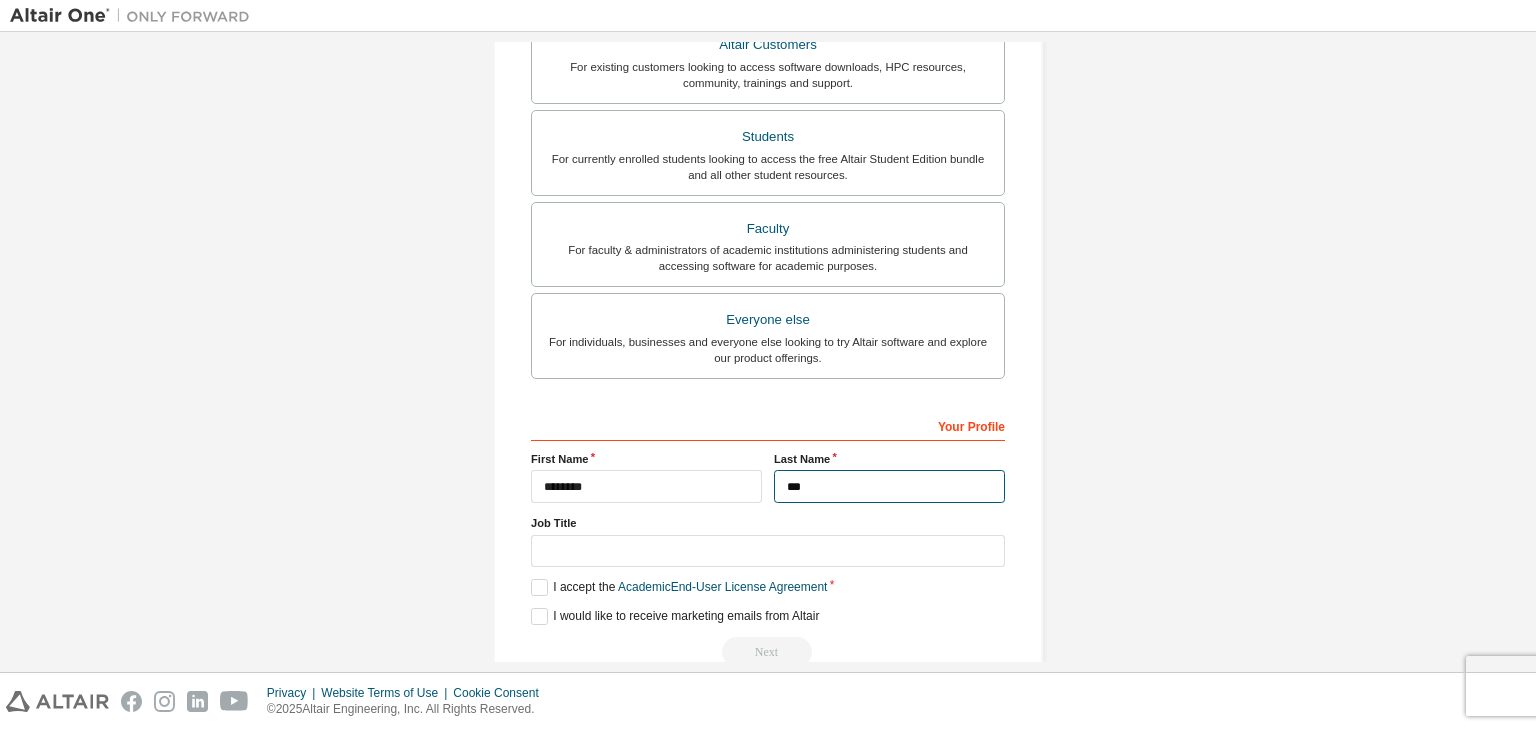 type on "***" 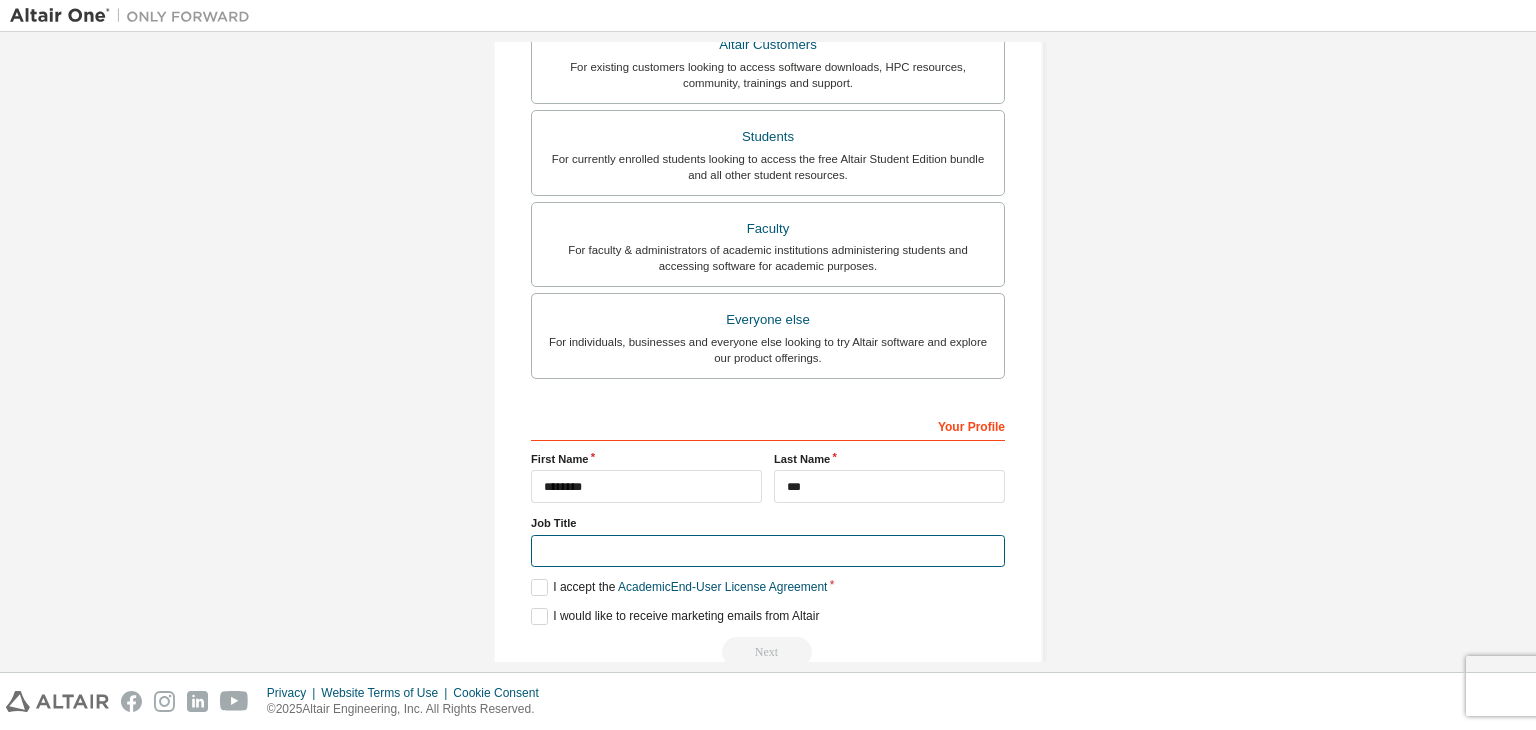 click at bounding box center [768, 551] 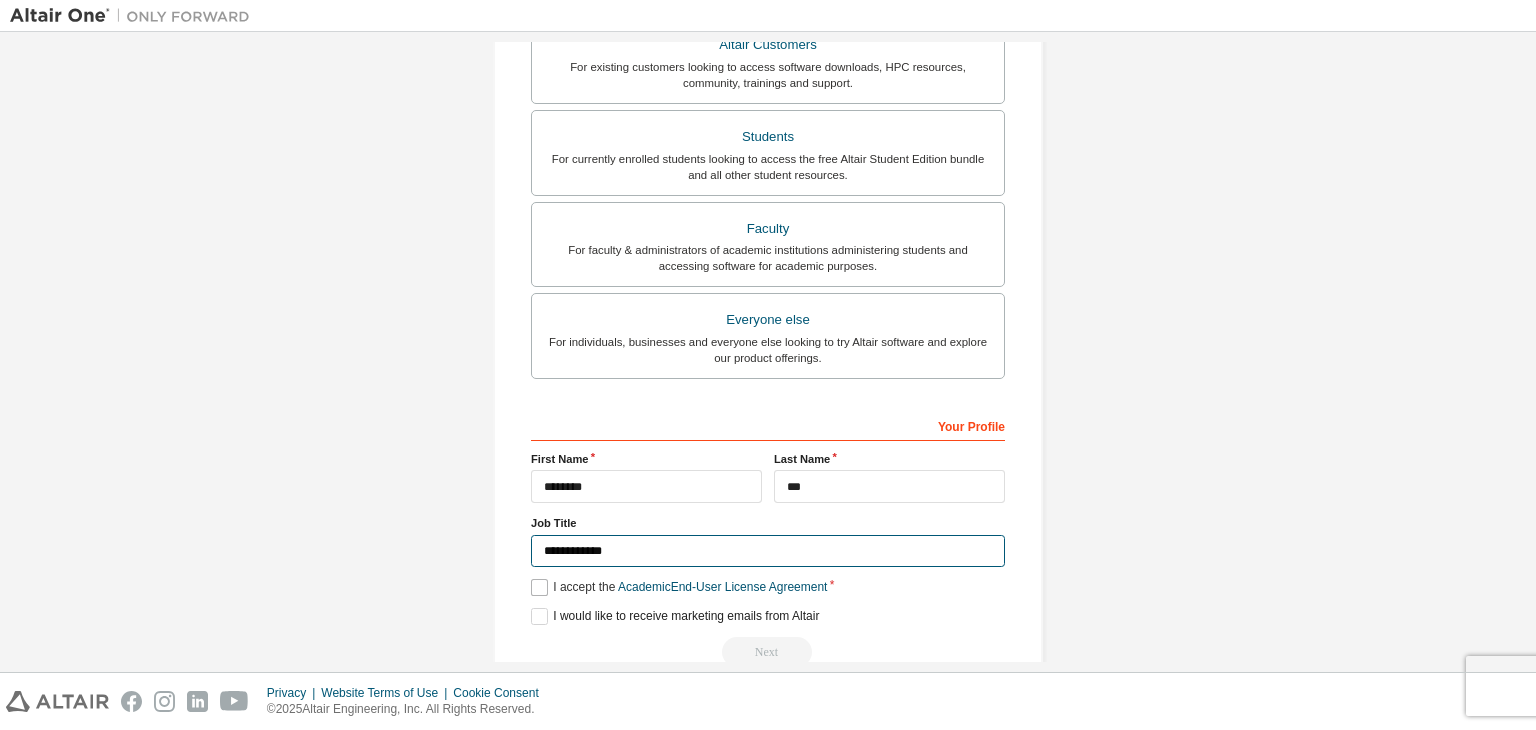 type on "**********" 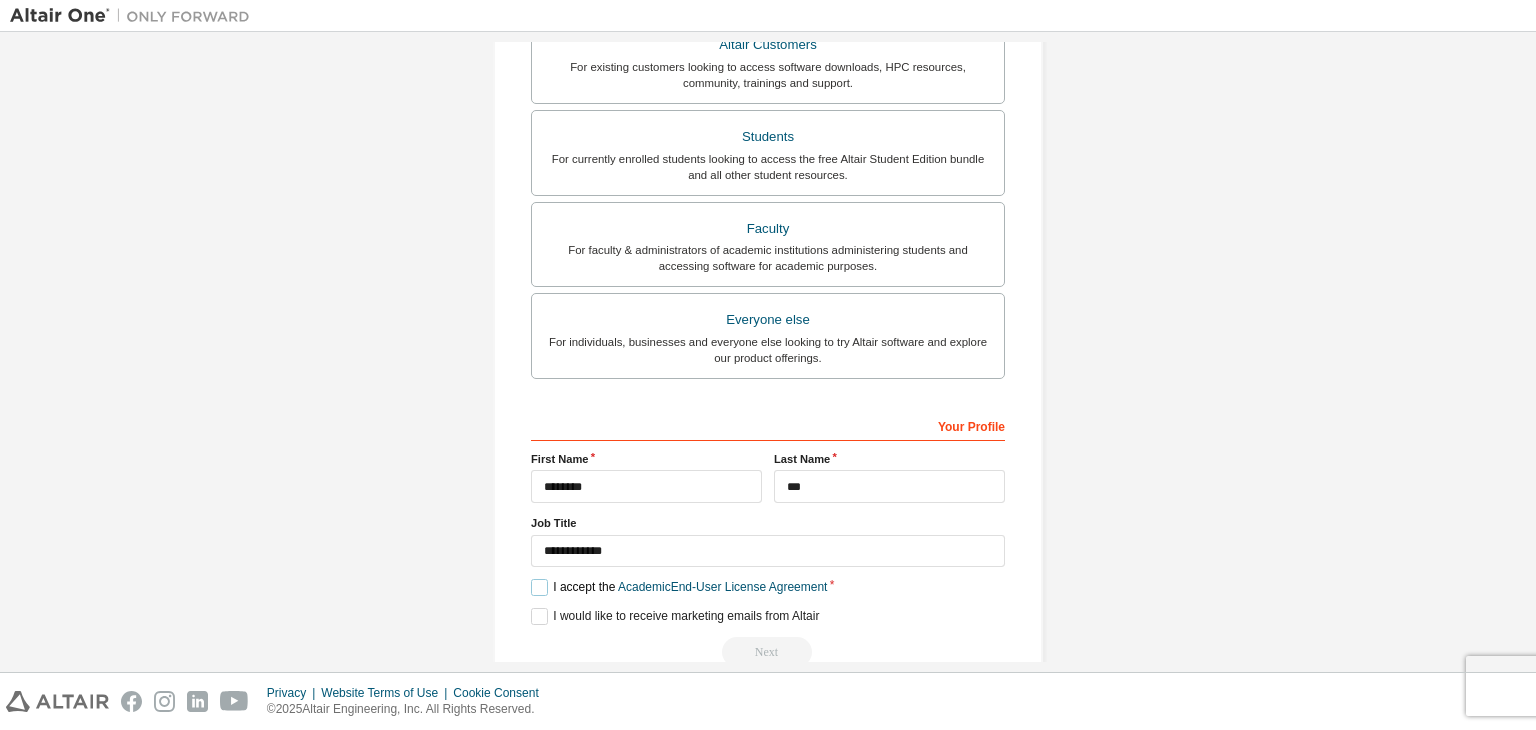 click on "I accept the   Academic   End-User License Agreement" at bounding box center (679, 587) 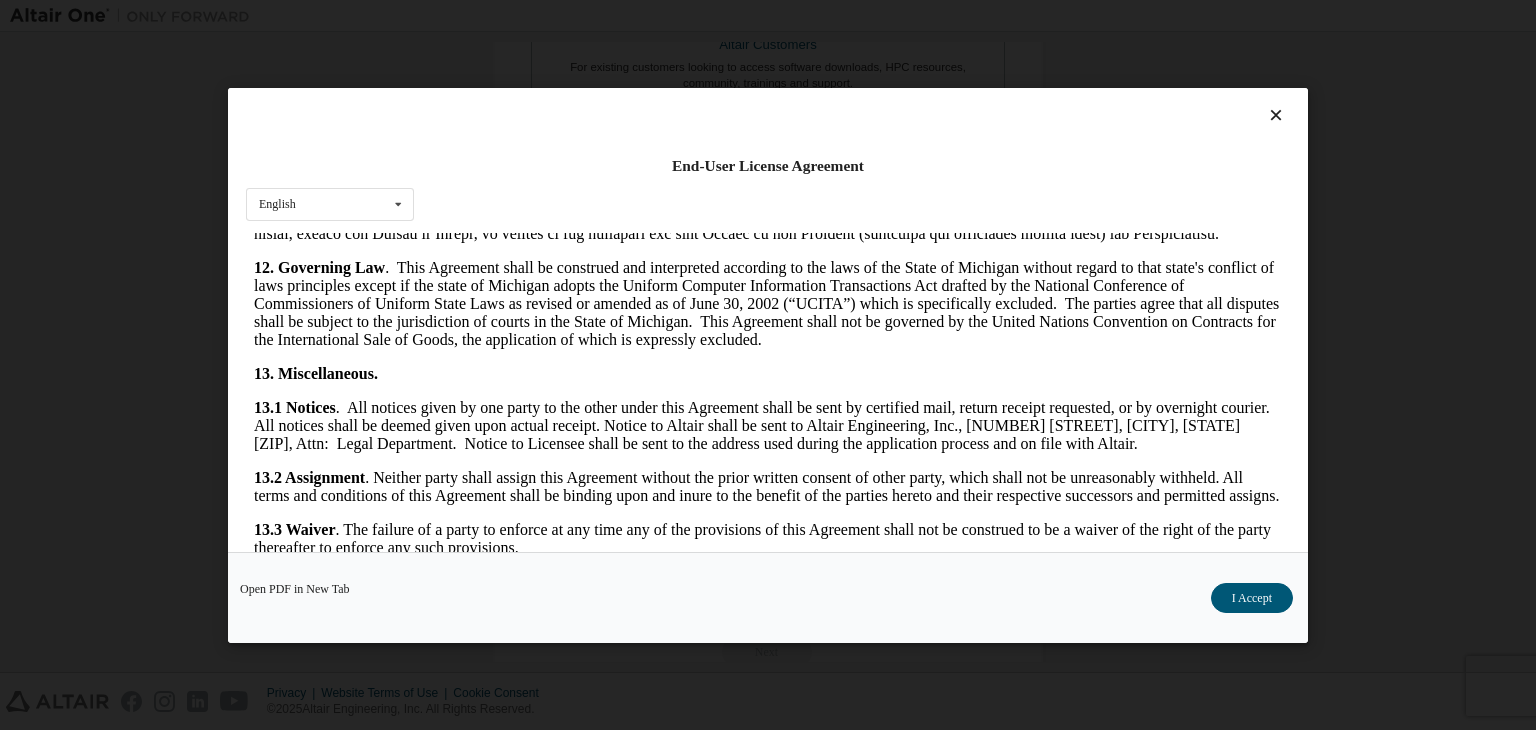 scroll, scrollTop: 3341, scrollLeft: 0, axis: vertical 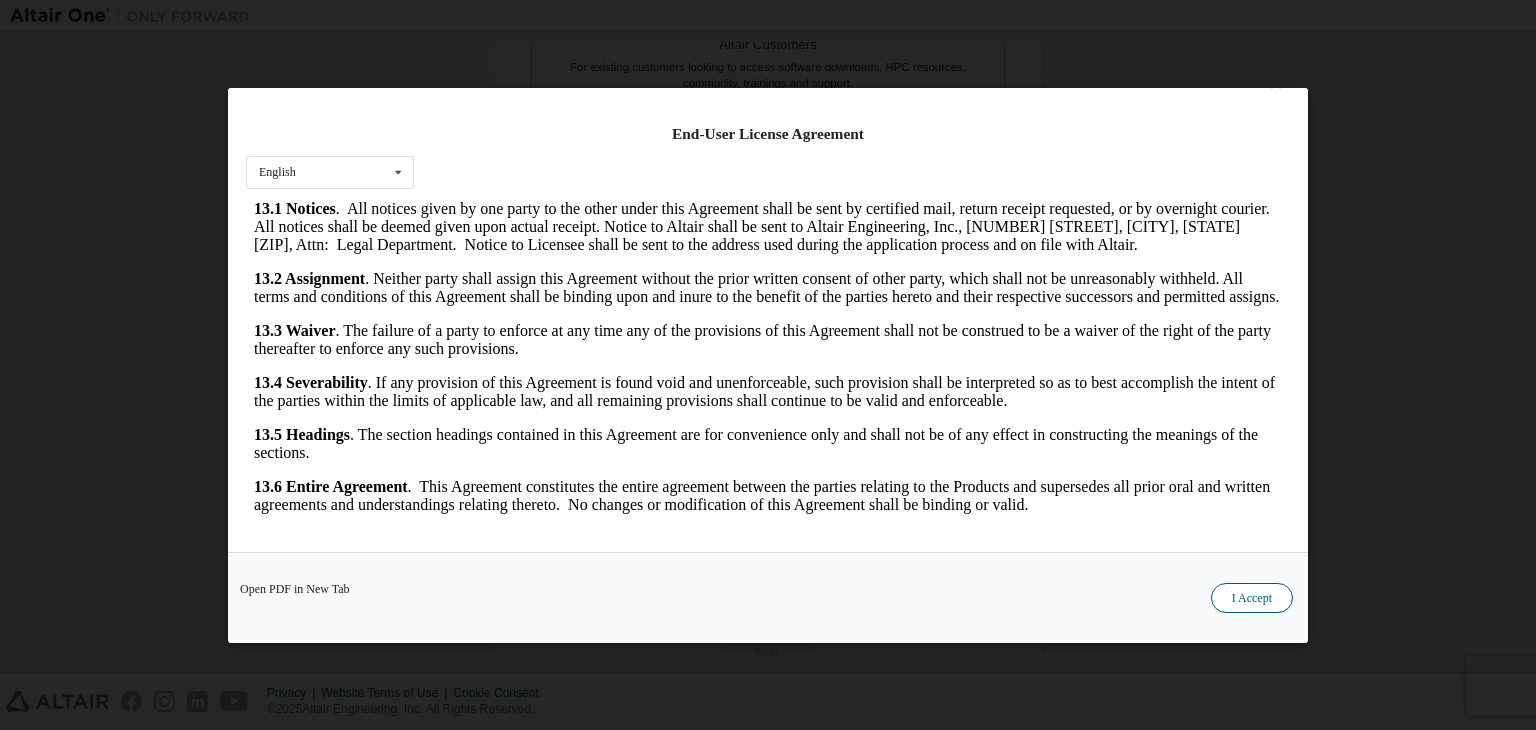 click on "I Accept" at bounding box center [1252, 598] 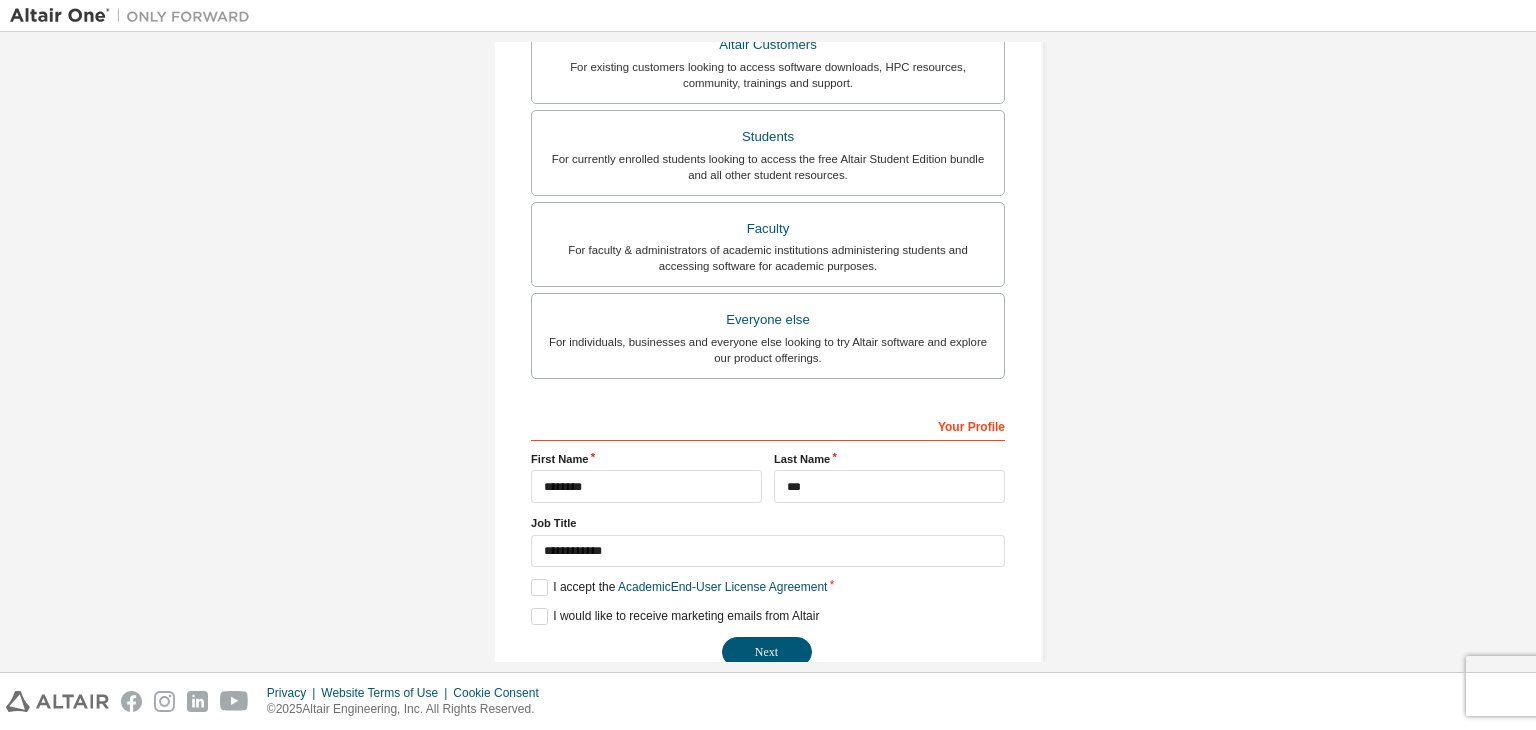 scroll, scrollTop: 435, scrollLeft: 0, axis: vertical 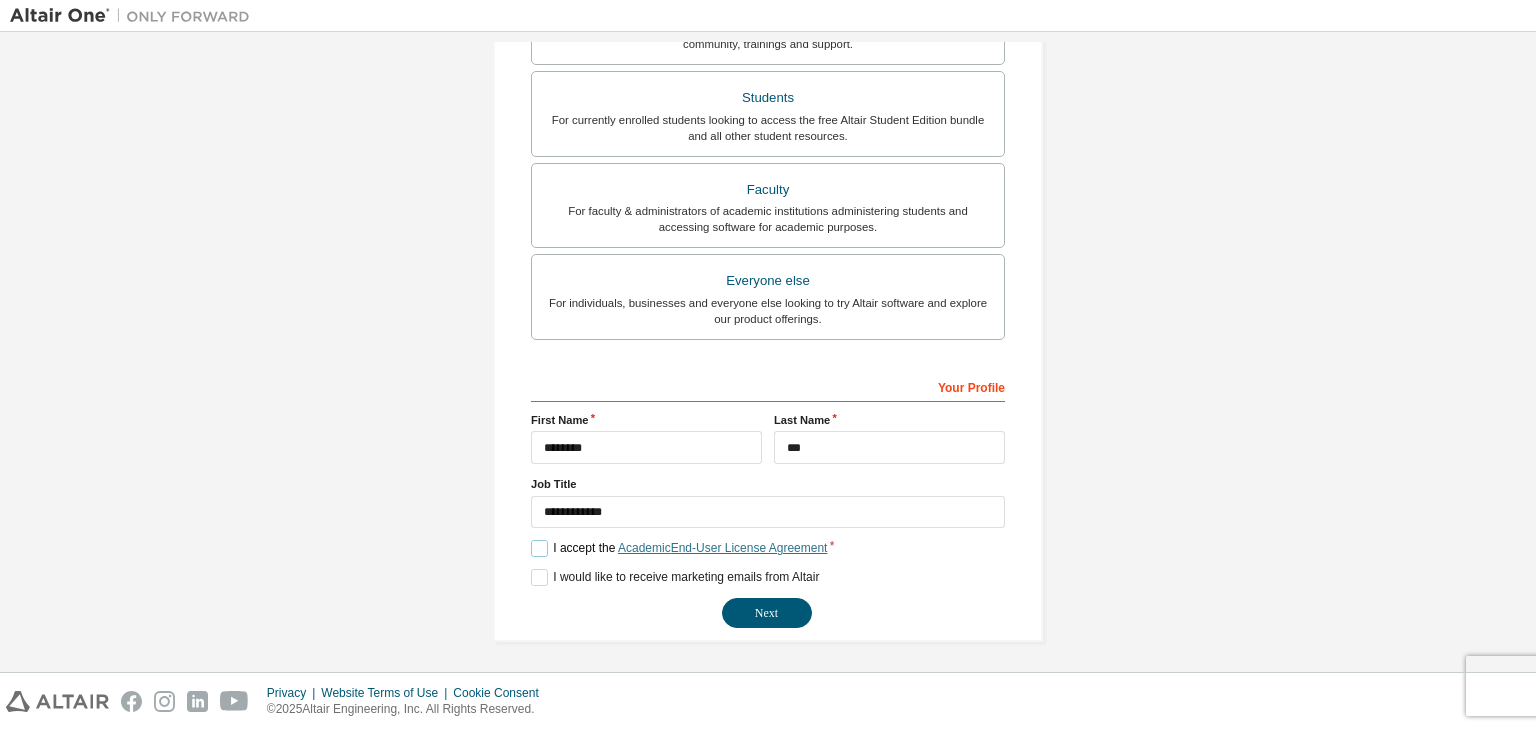 click on "Academic   End-User License Agreement" at bounding box center (722, 548) 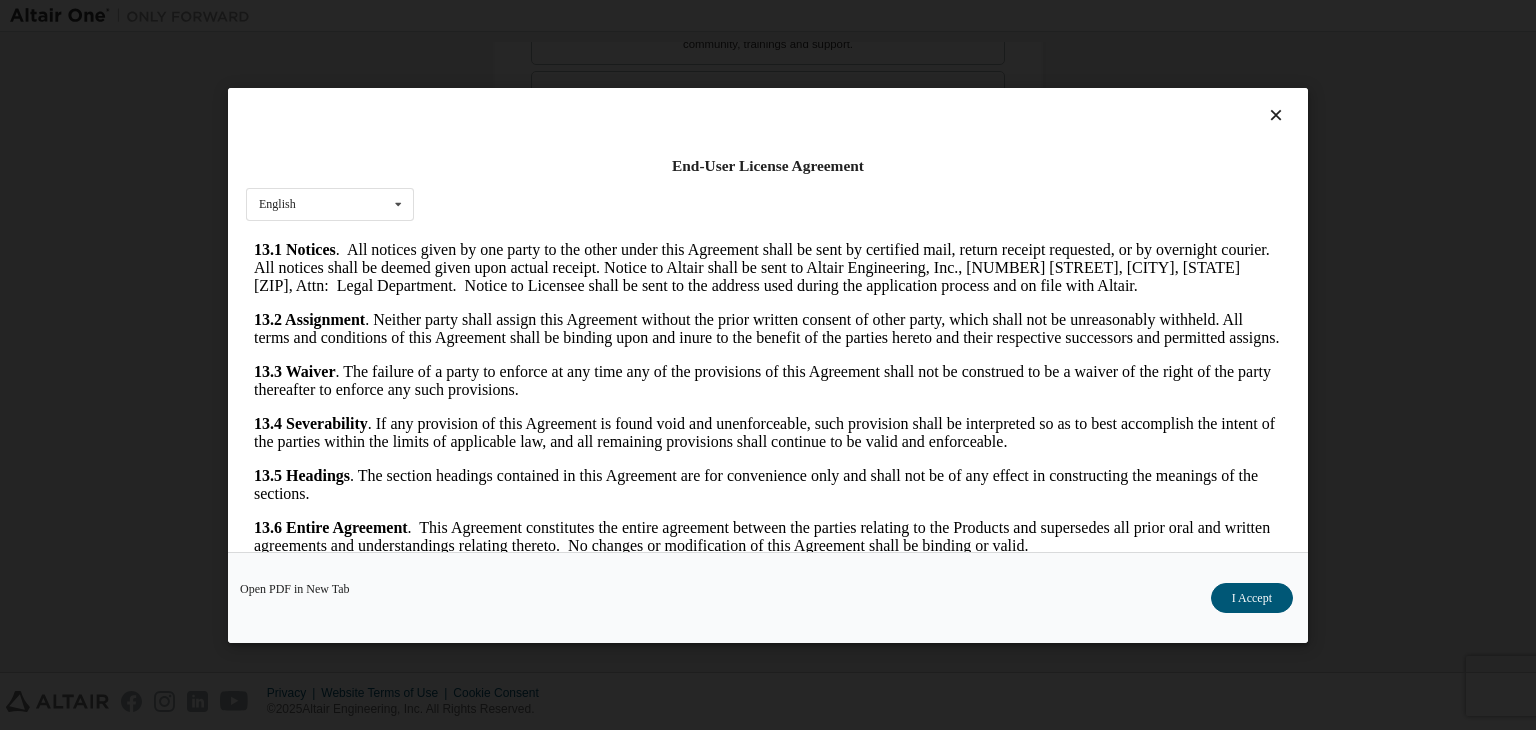 scroll, scrollTop: 3341, scrollLeft: 0, axis: vertical 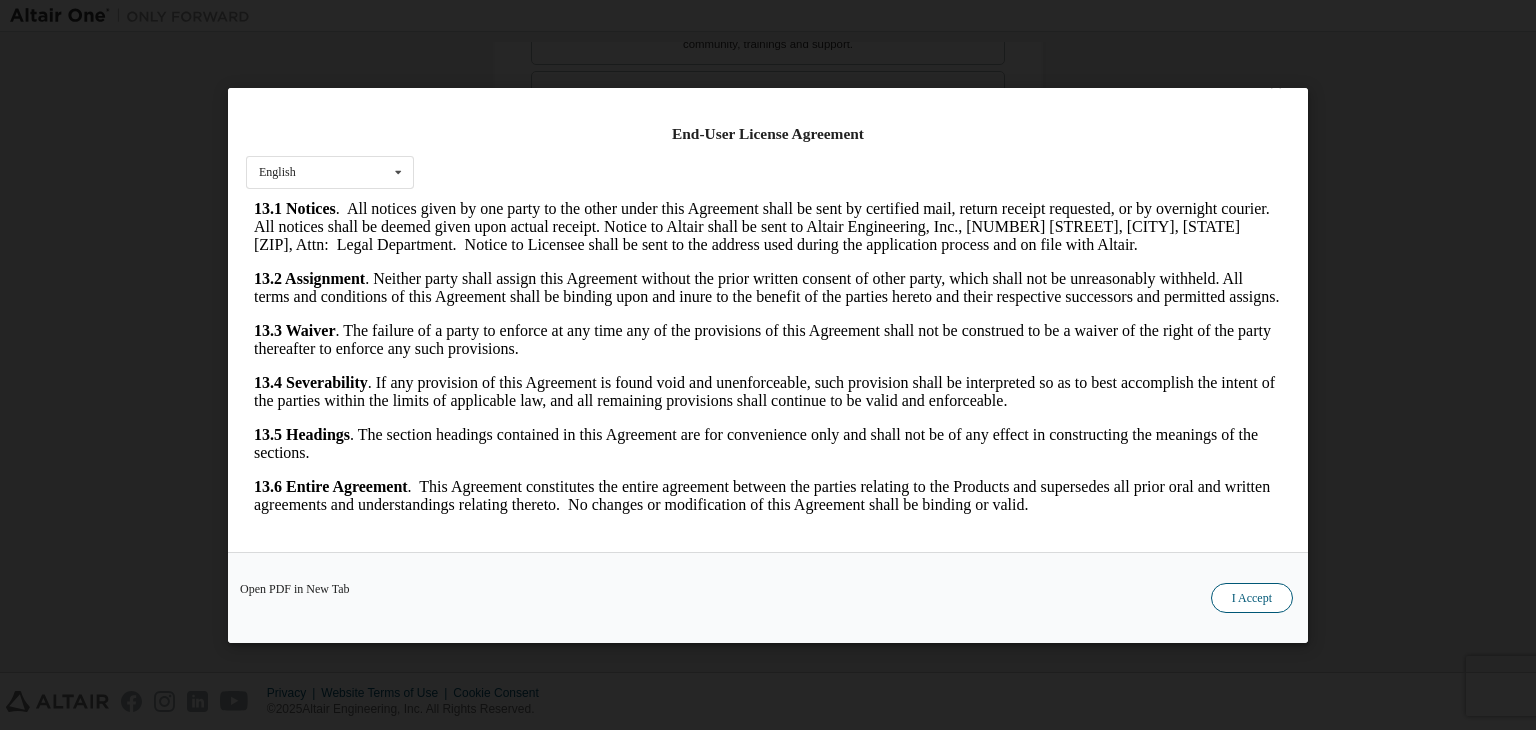 click on "I Accept" at bounding box center (1252, 598) 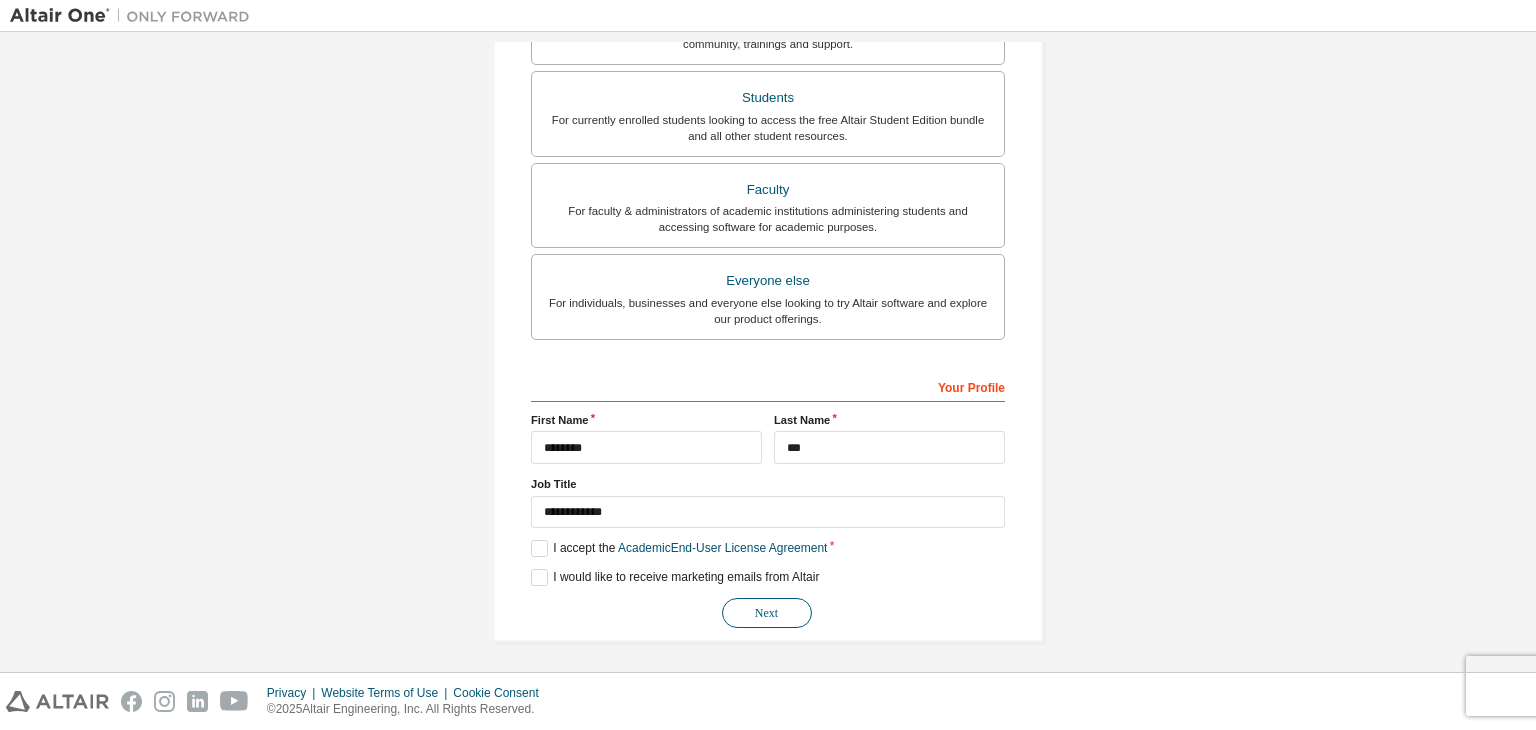 click on "Next" at bounding box center (767, 613) 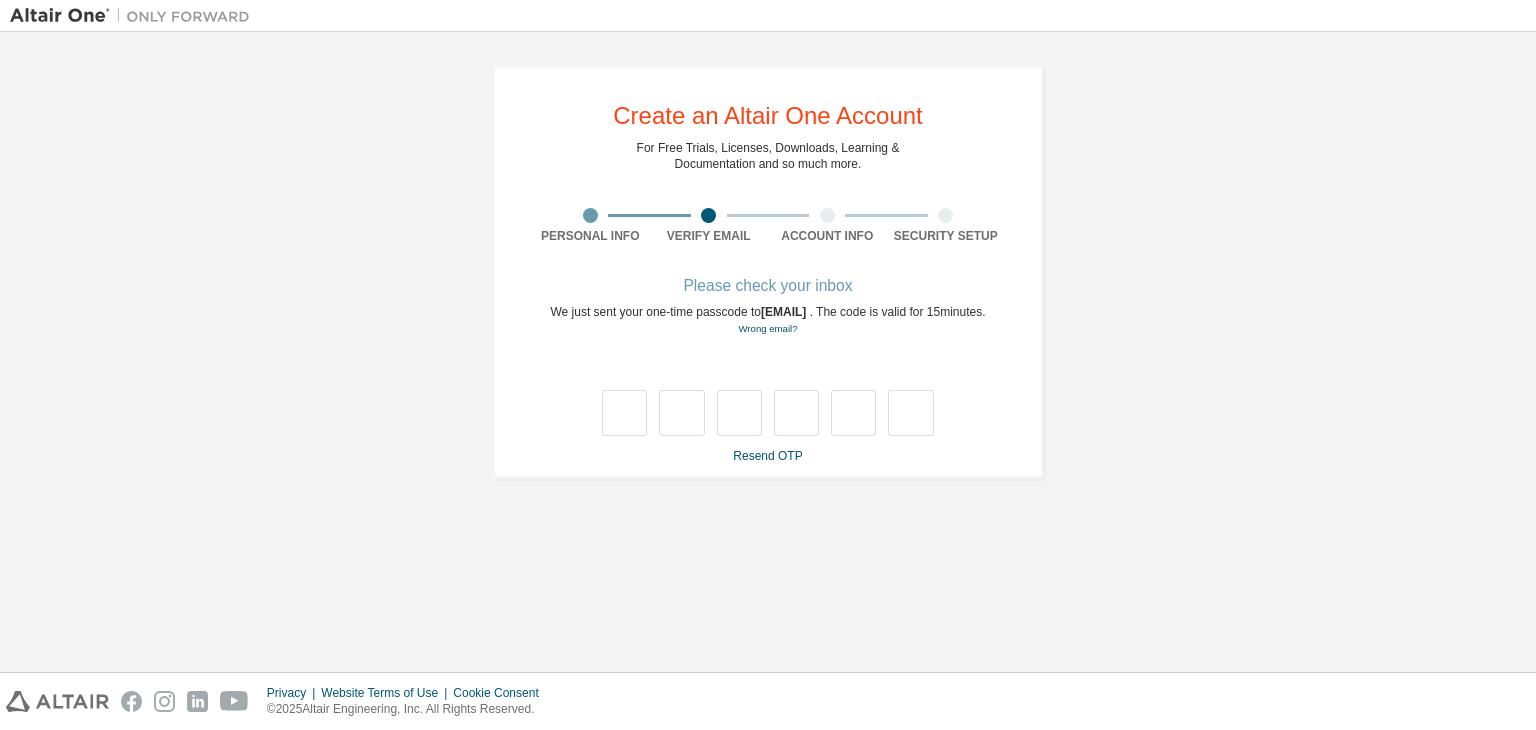 scroll, scrollTop: 0, scrollLeft: 0, axis: both 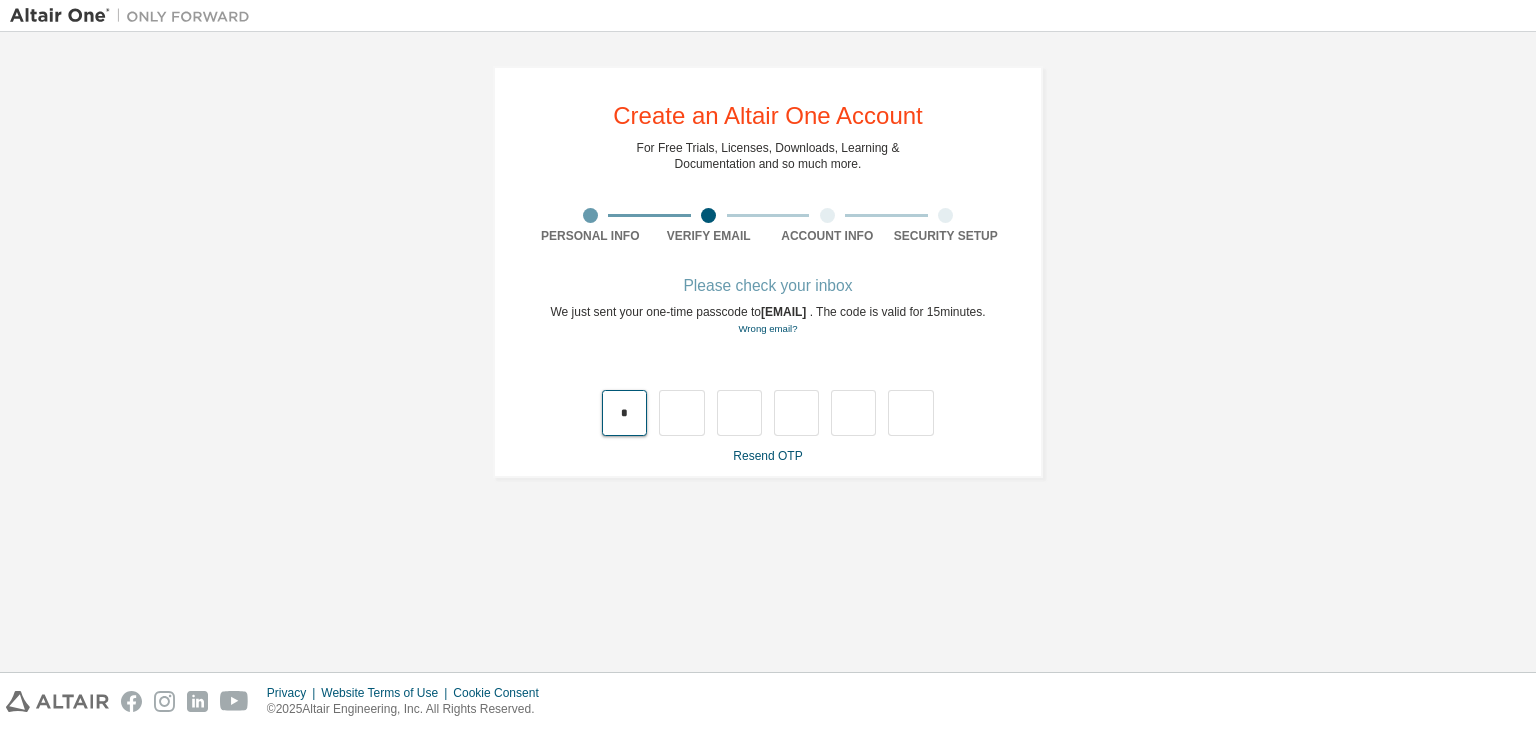 click on "*" at bounding box center (624, 413) 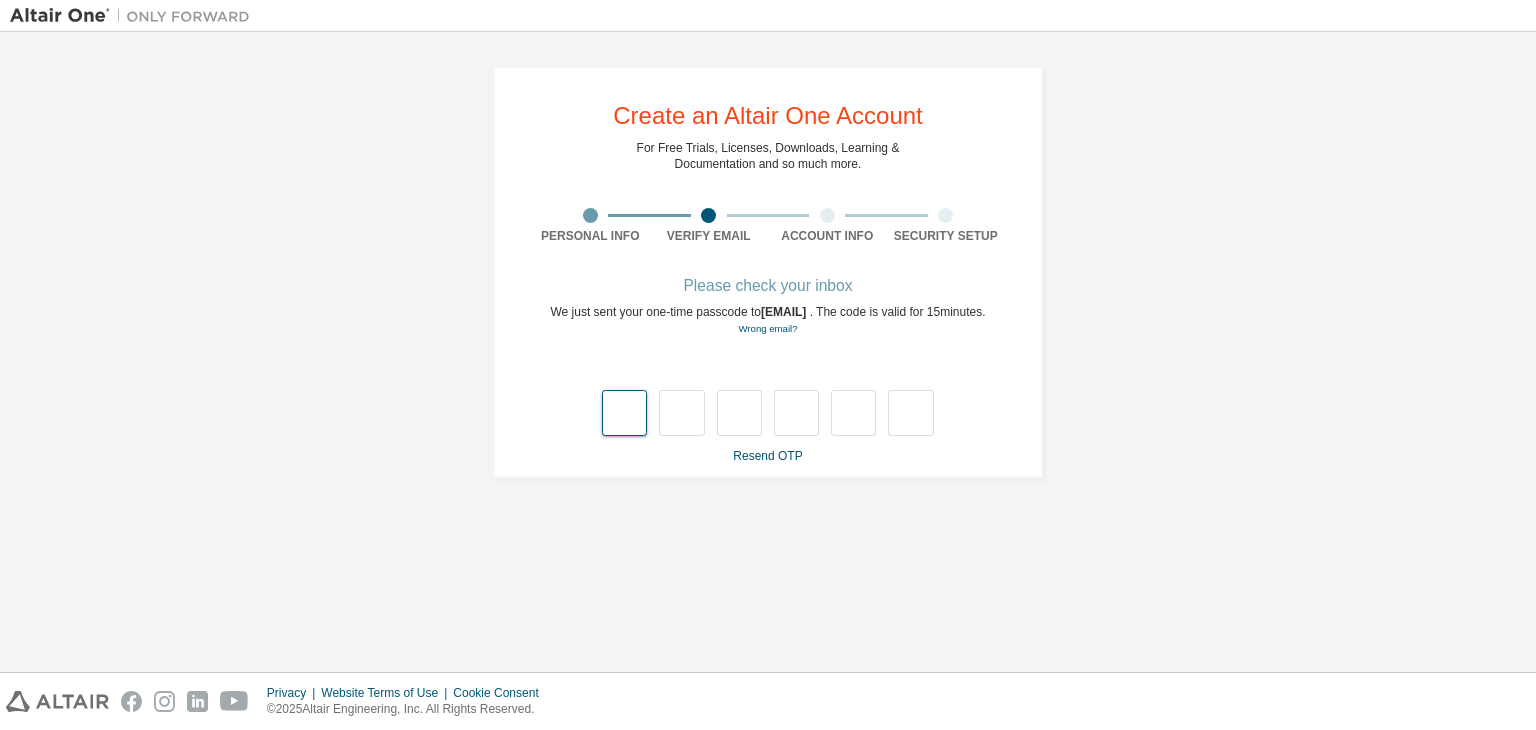 type on "*" 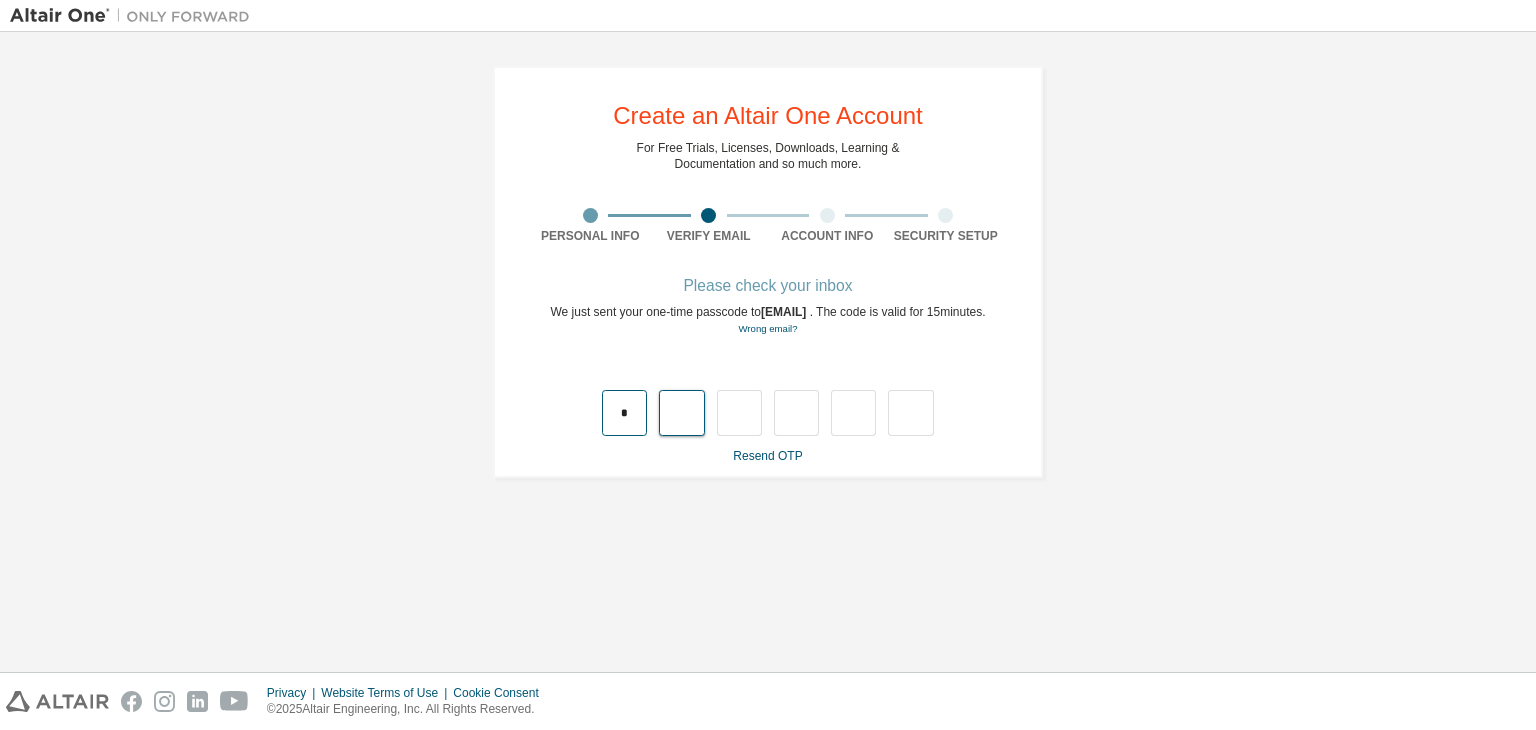 type on "*" 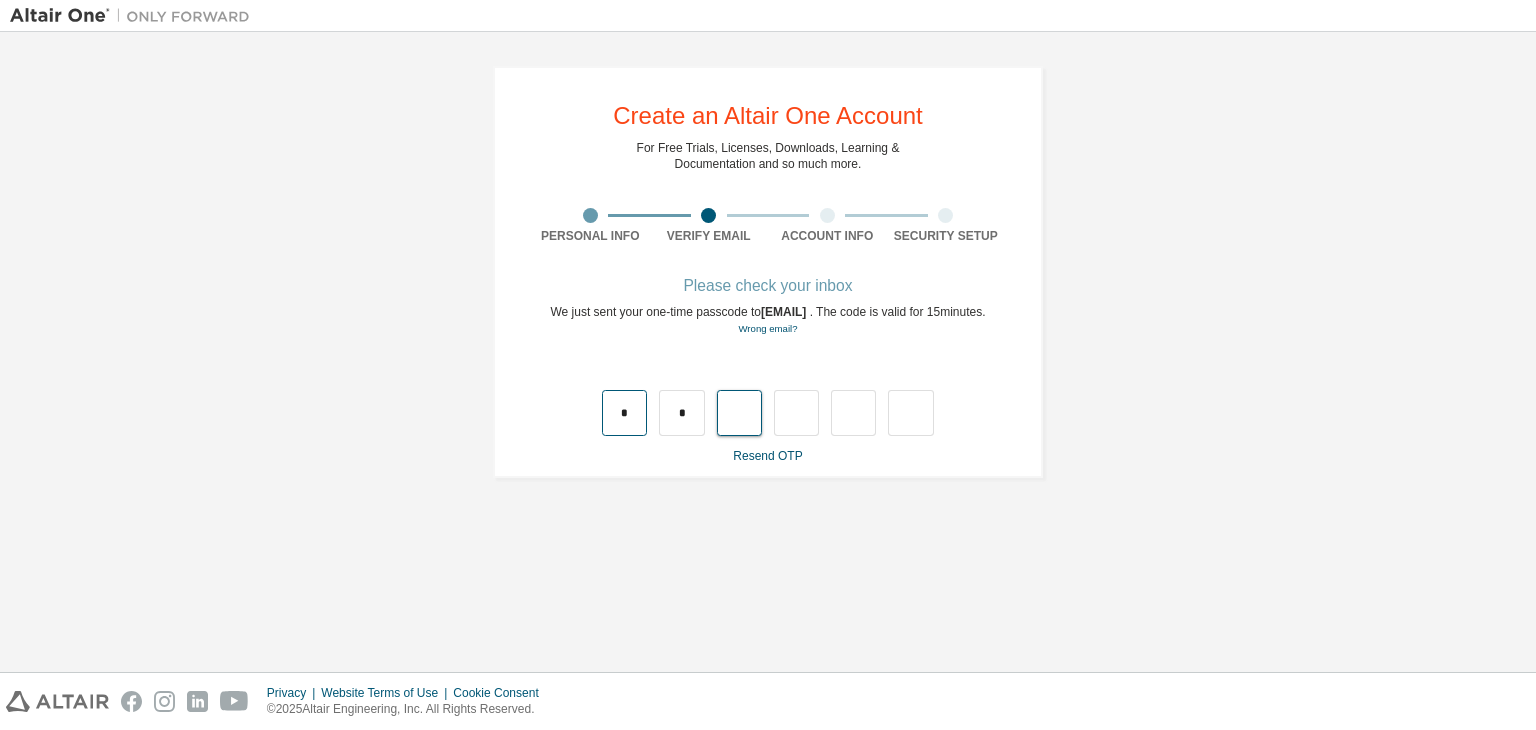 type on "*" 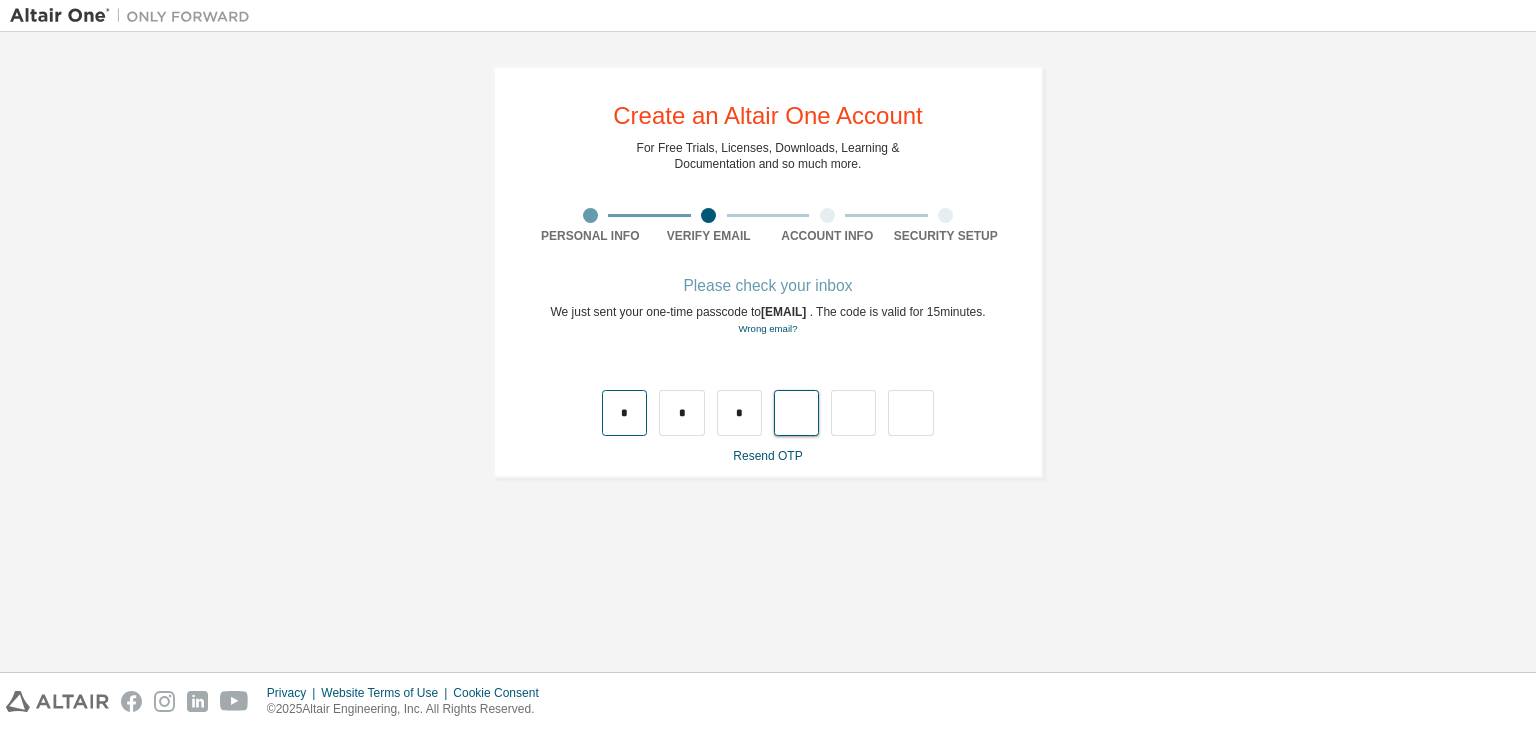 type on "*" 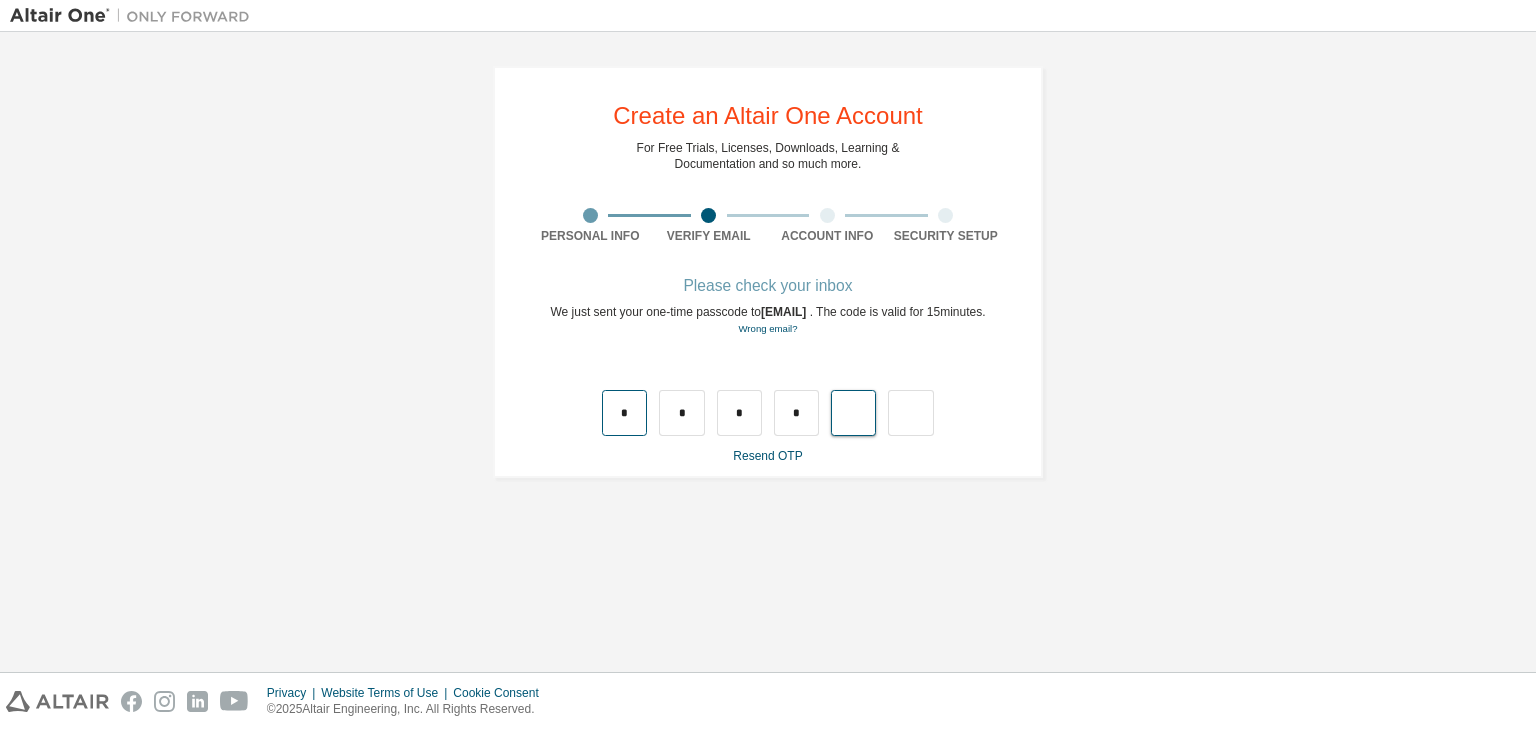 type on "*" 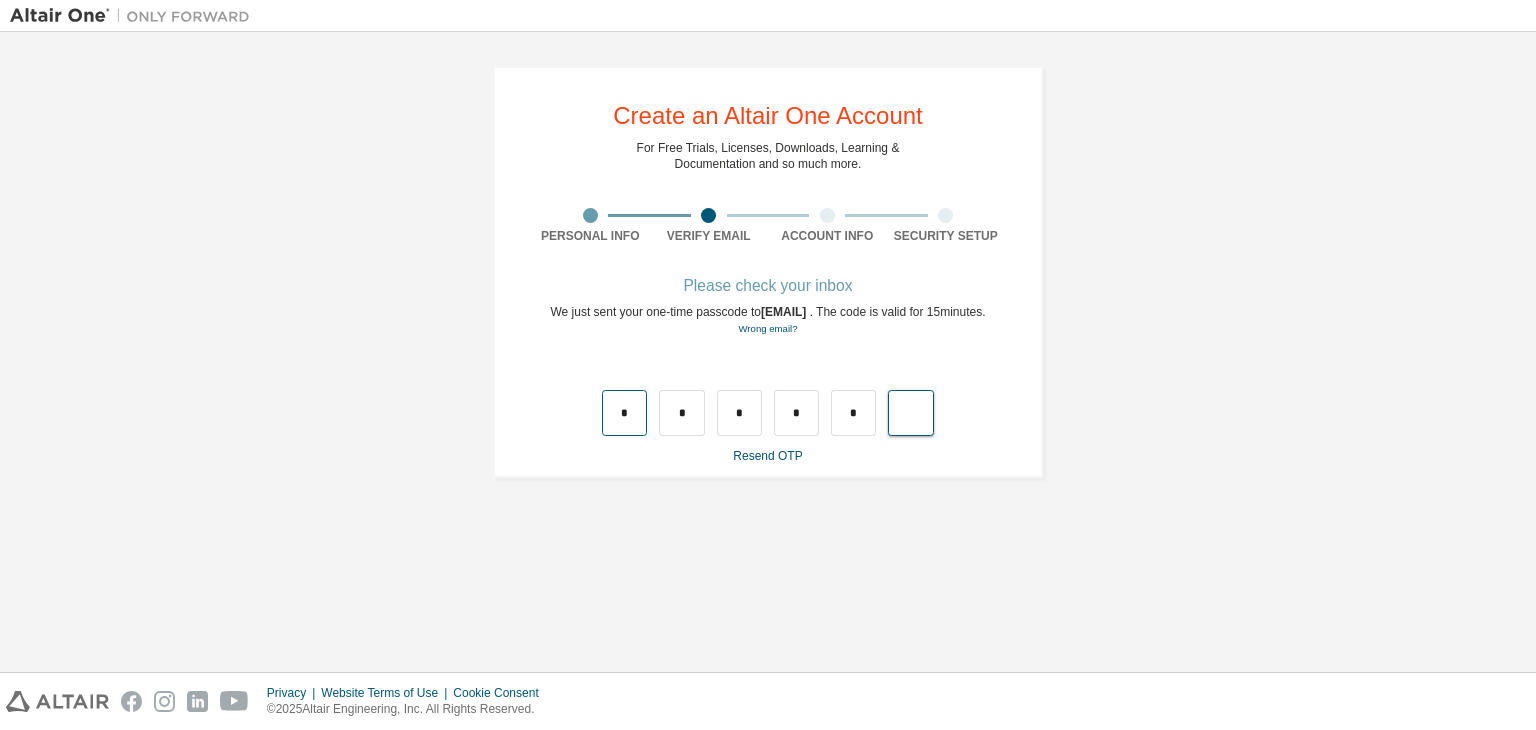 type on "*" 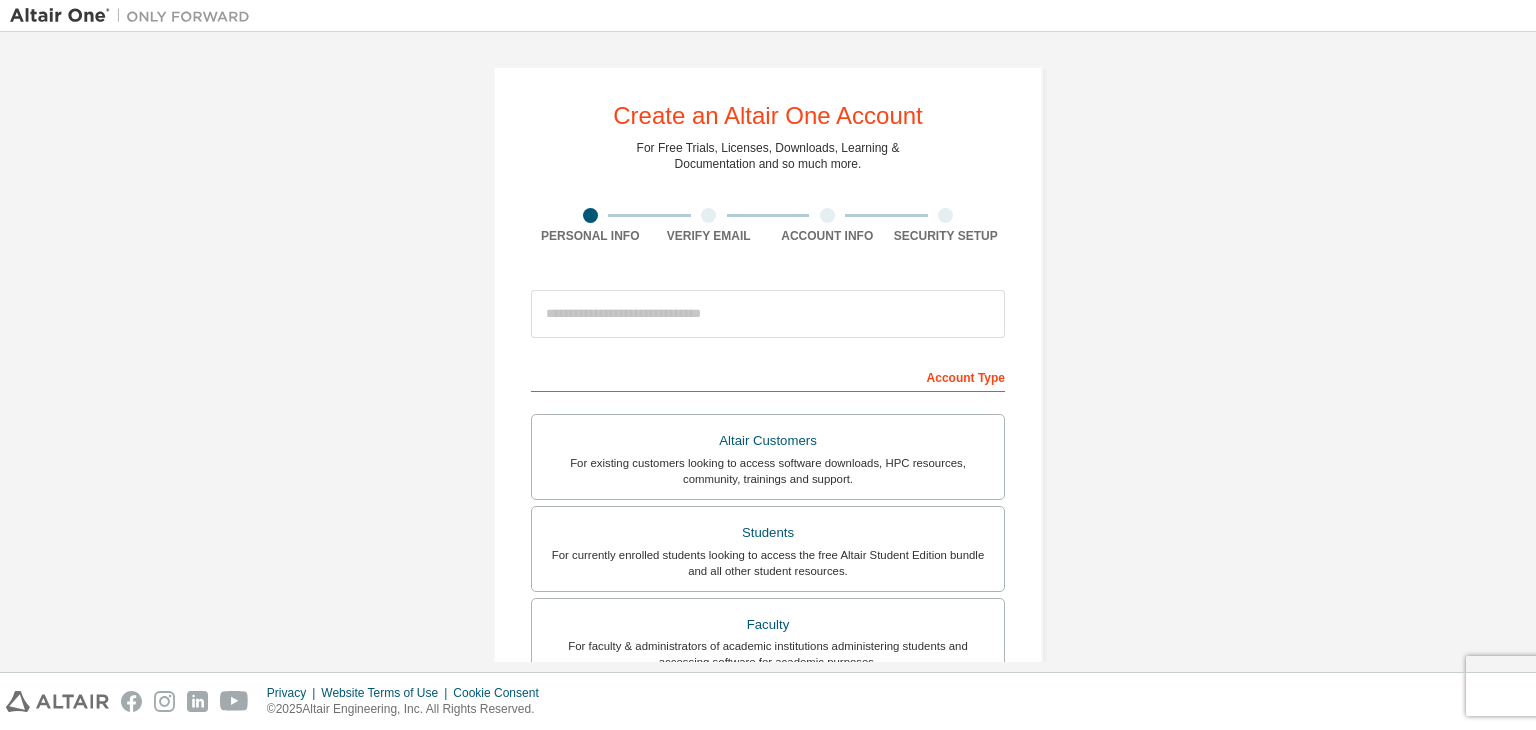 scroll, scrollTop: 0, scrollLeft: 0, axis: both 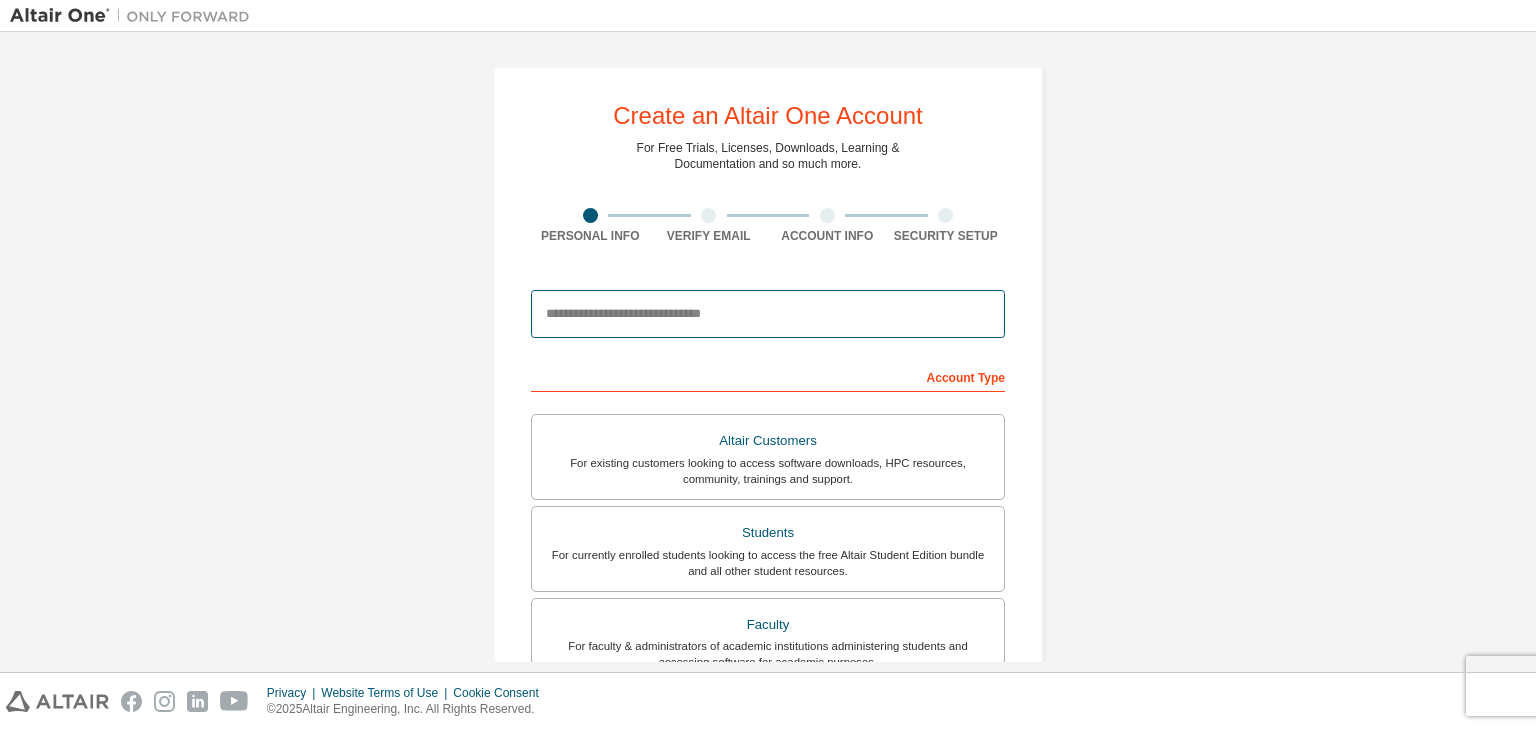 click at bounding box center [768, 314] 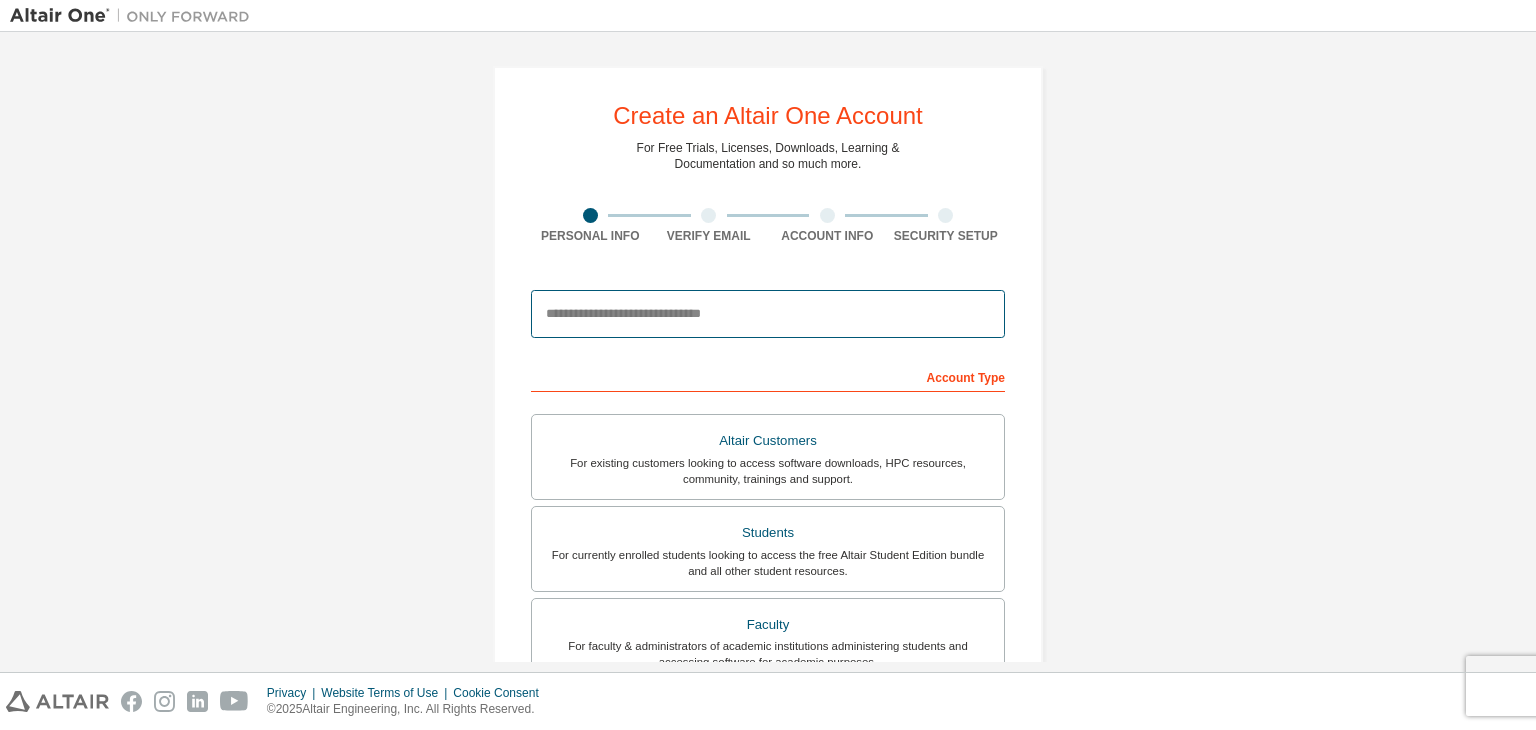 type on "**********" 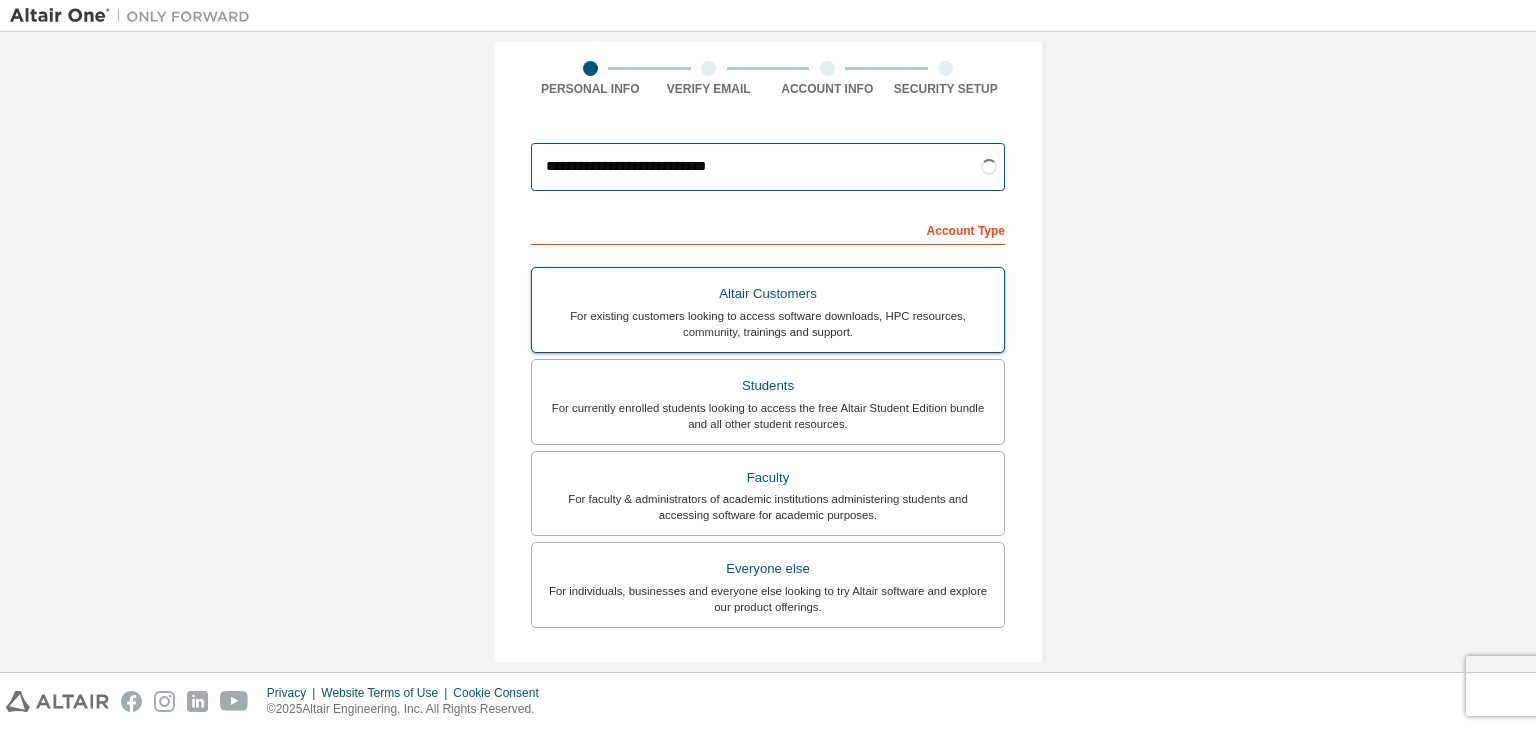 scroll, scrollTop: 152, scrollLeft: 0, axis: vertical 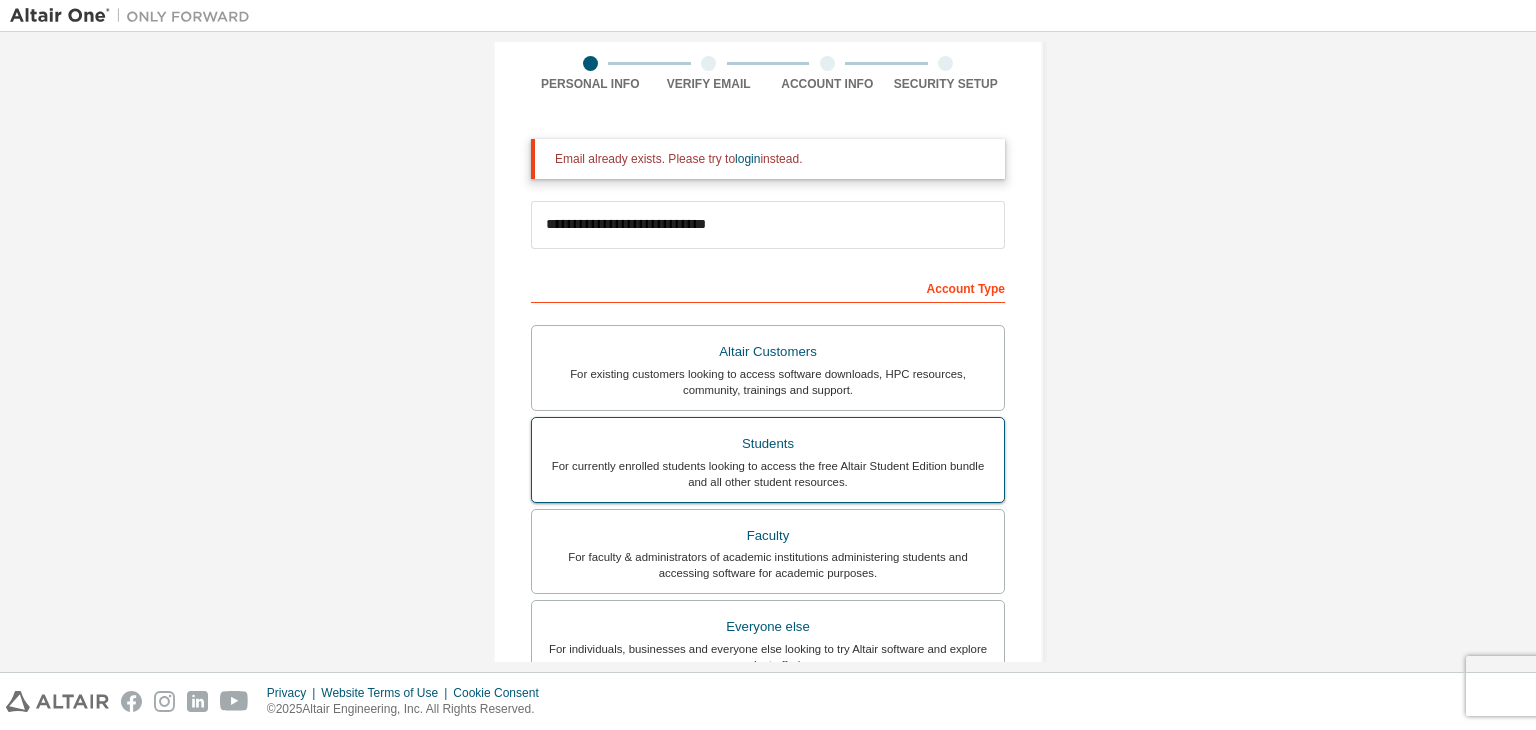 click on "Students" at bounding box center (768, 444) 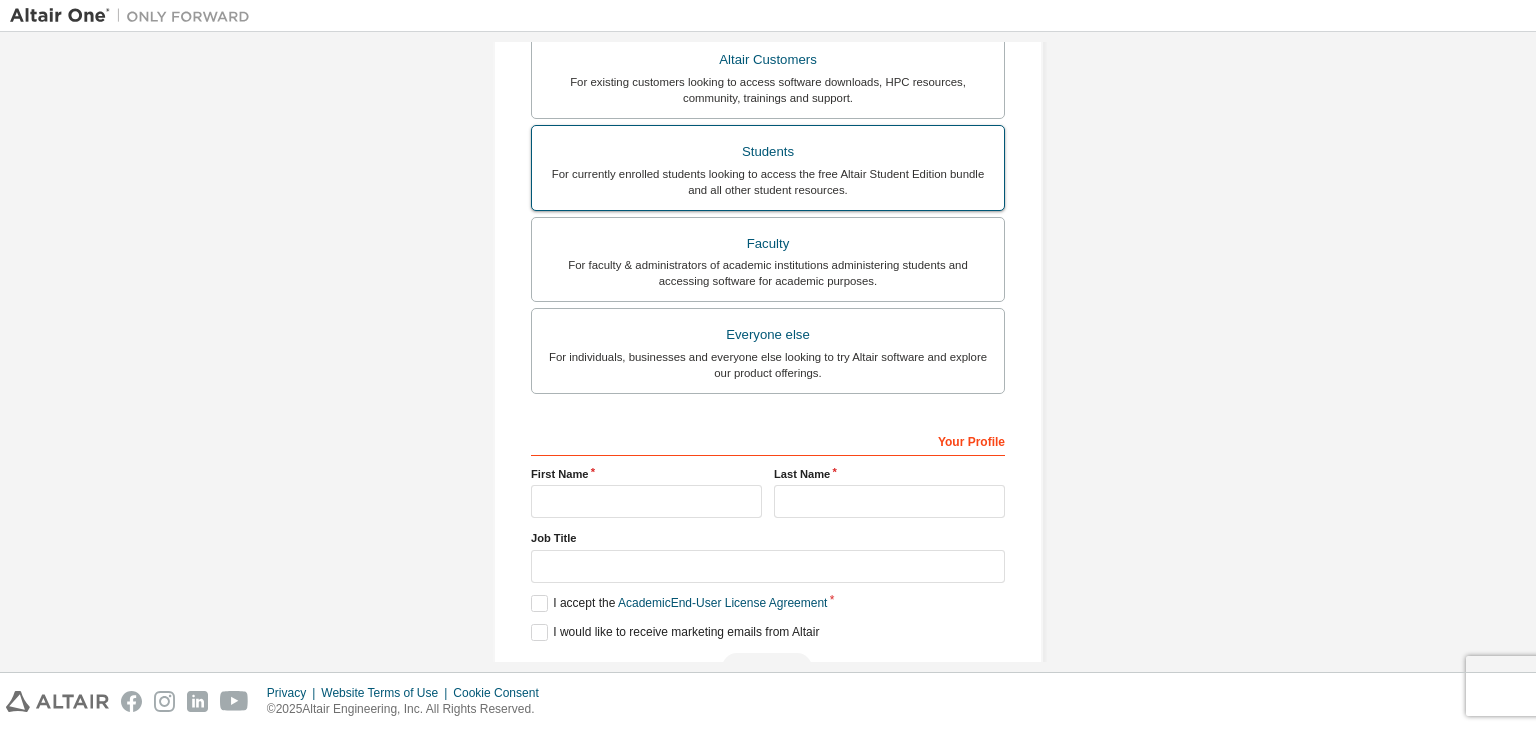 scroll, scrollTop: 498, scrollLeft: 0, axis: vertical 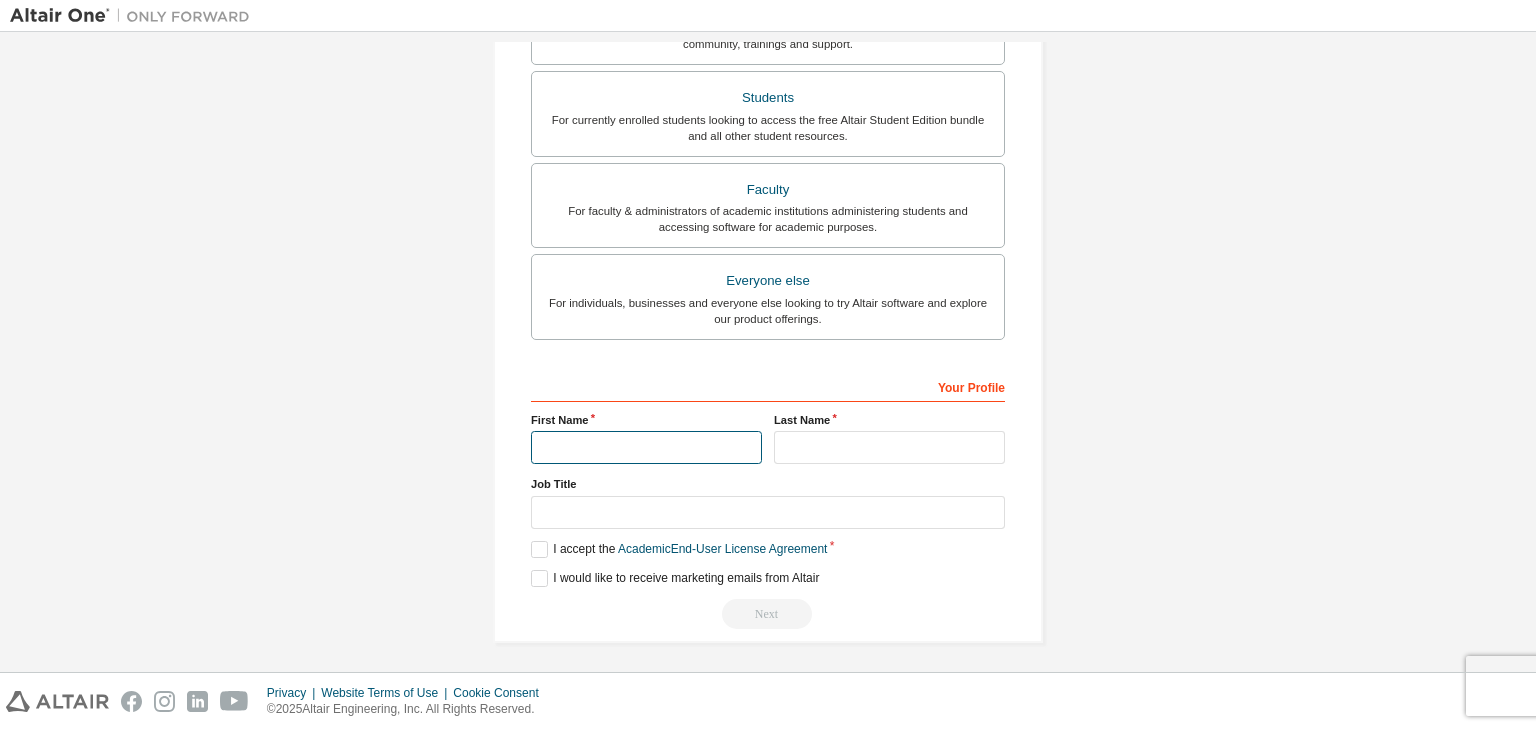 click at bounding box center [646, 447] 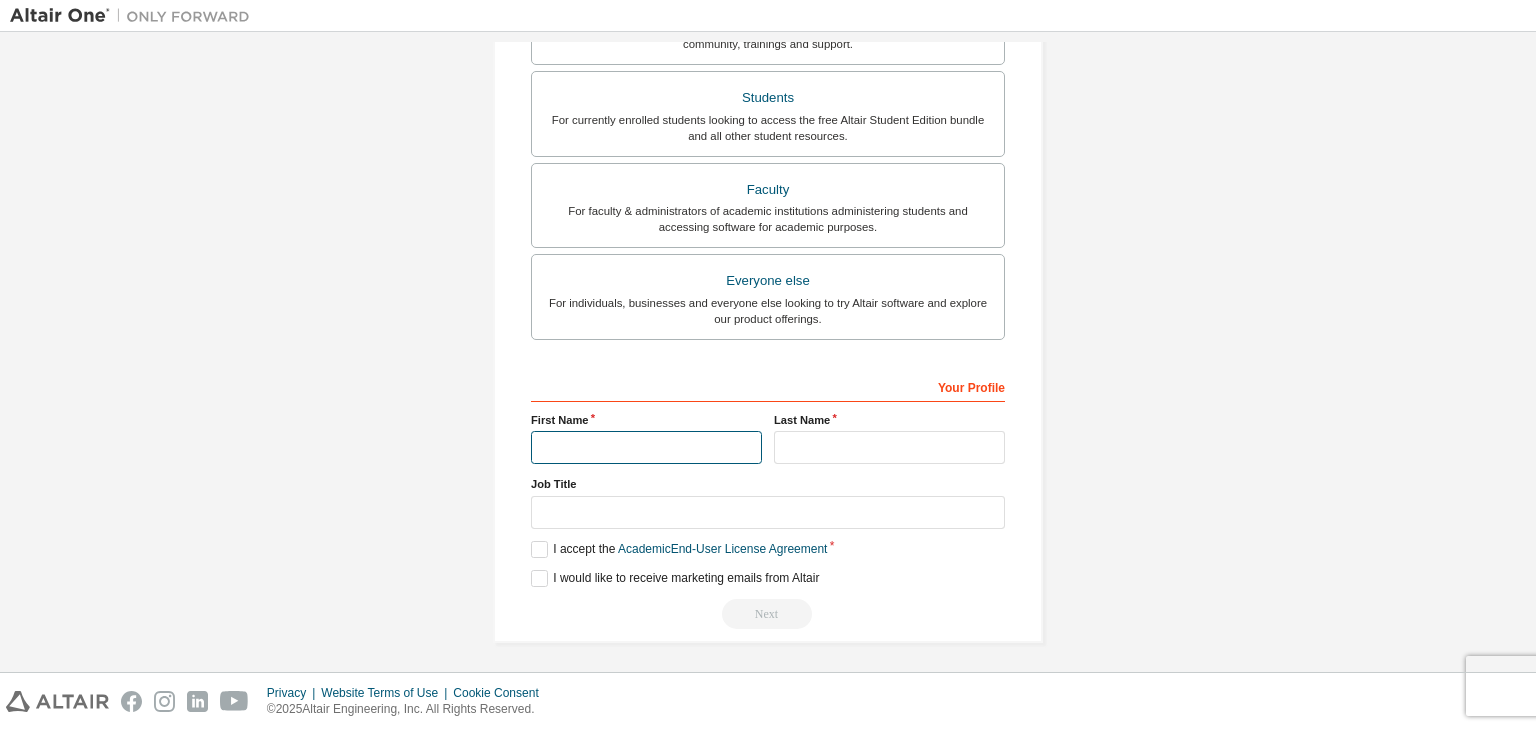 type on "*******" 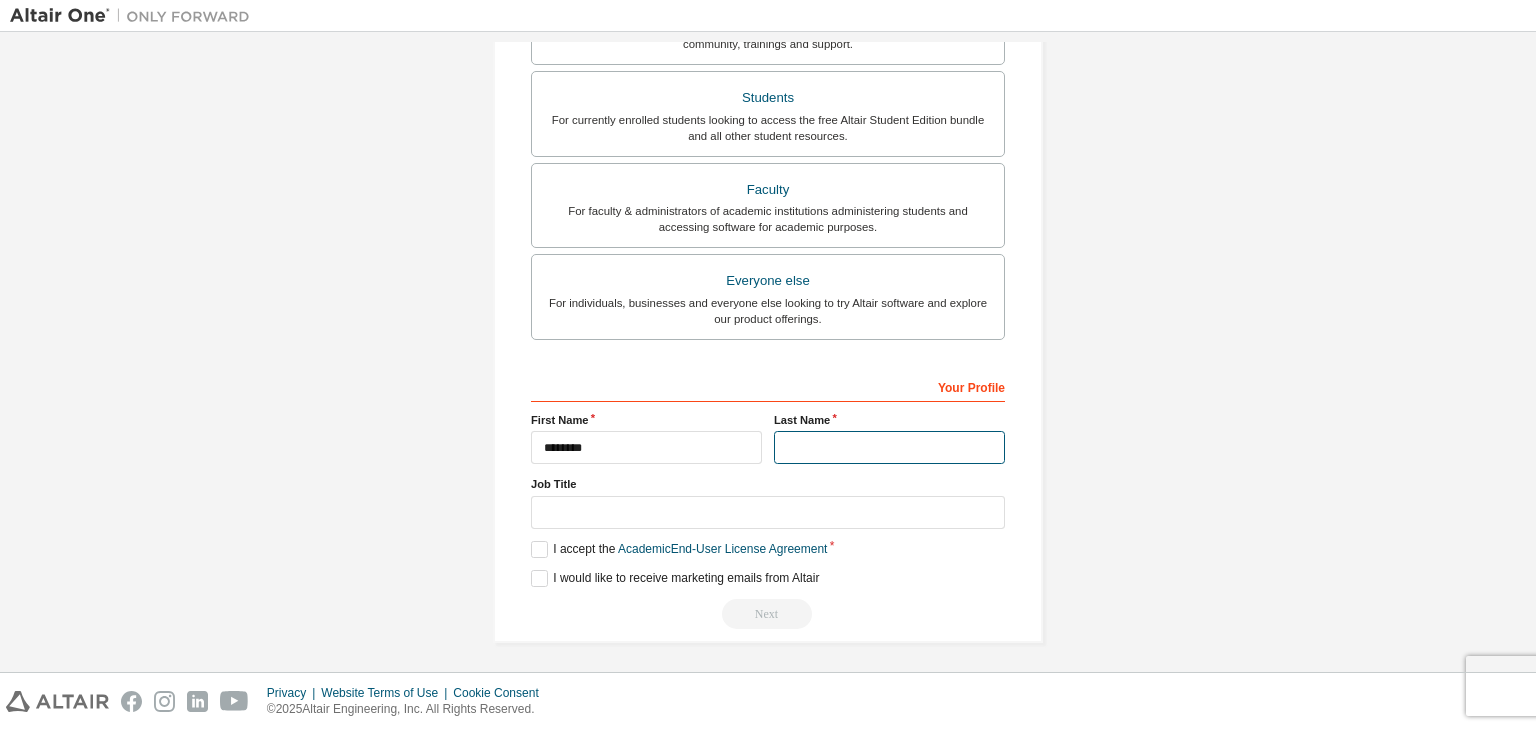 click at bounding box center [889, 447] 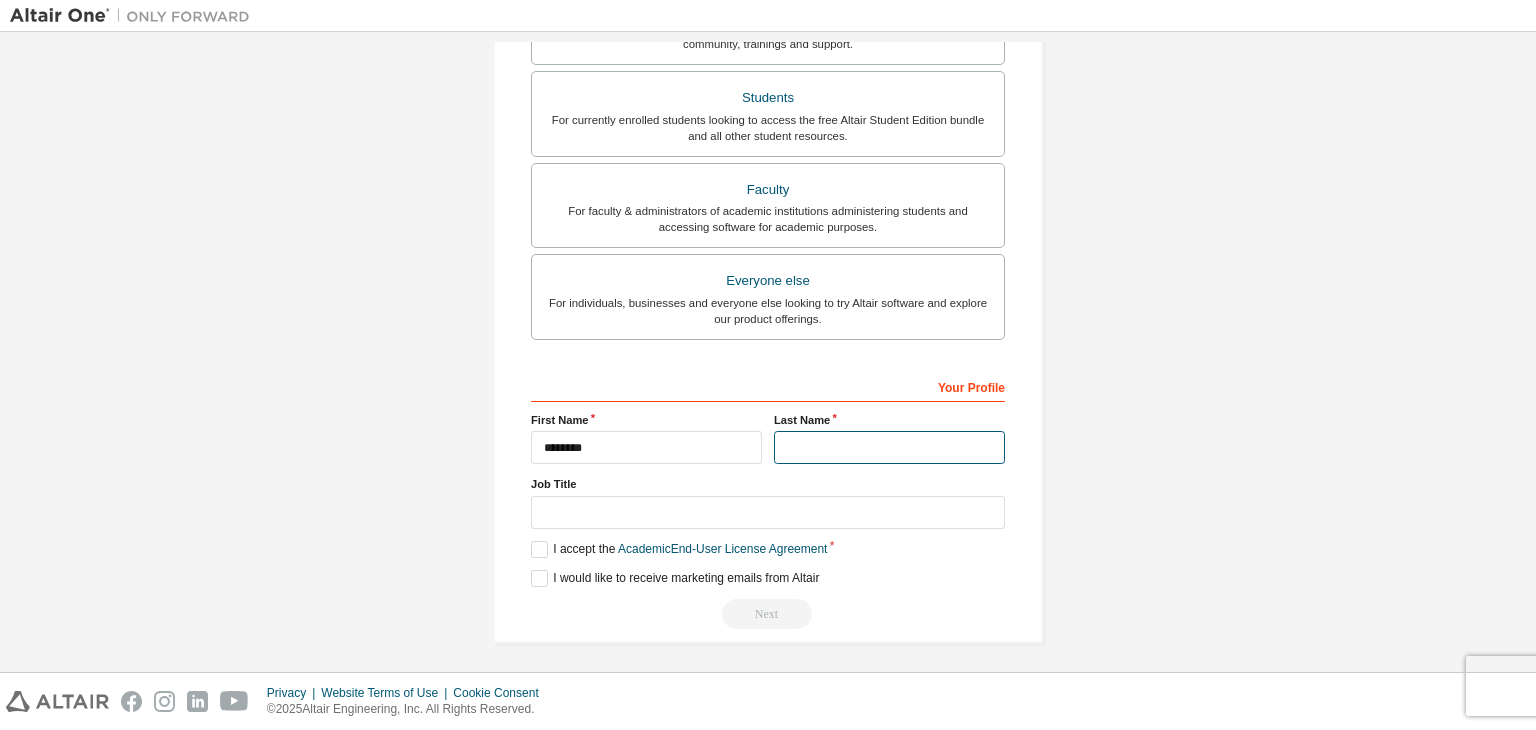 type on "***" 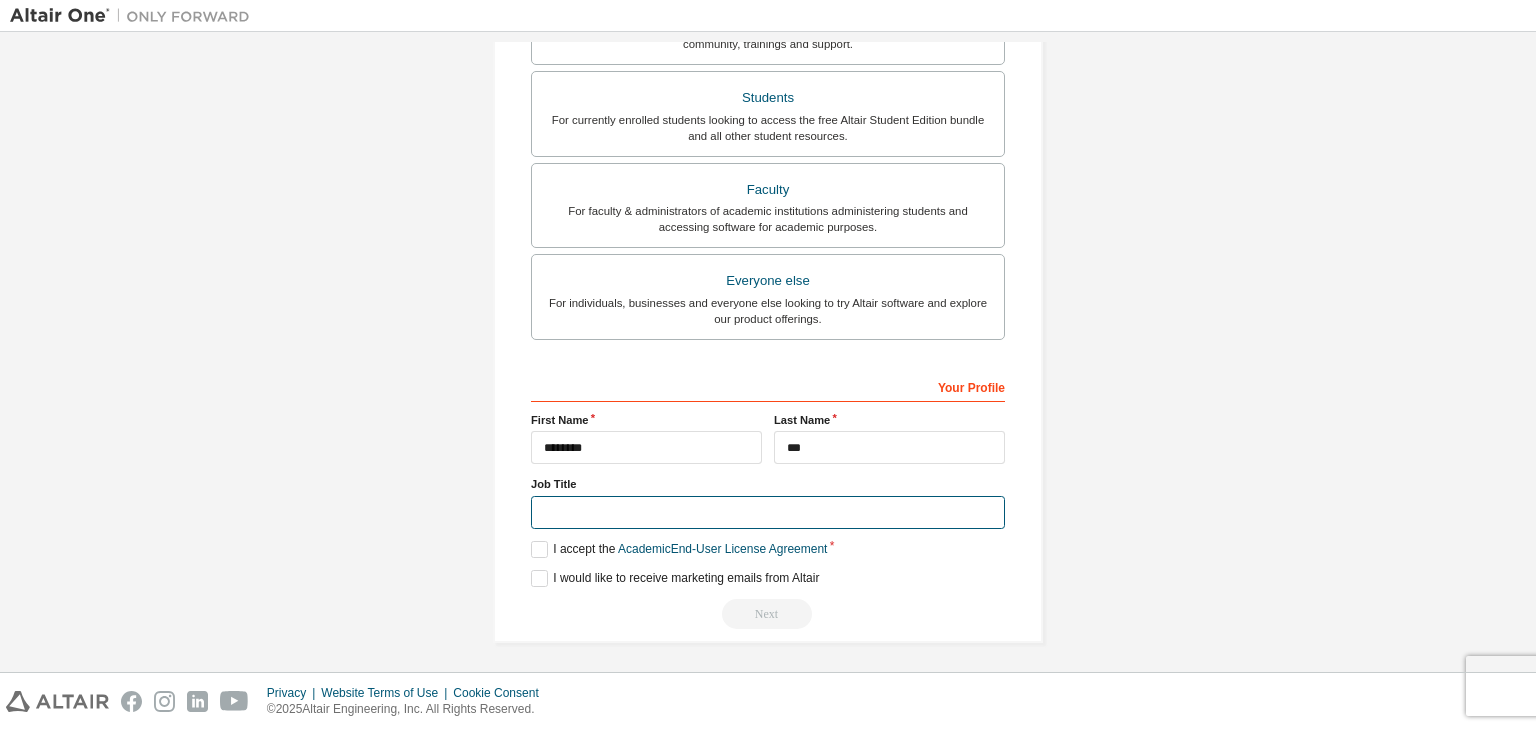 click at bounding box center (768, 512) 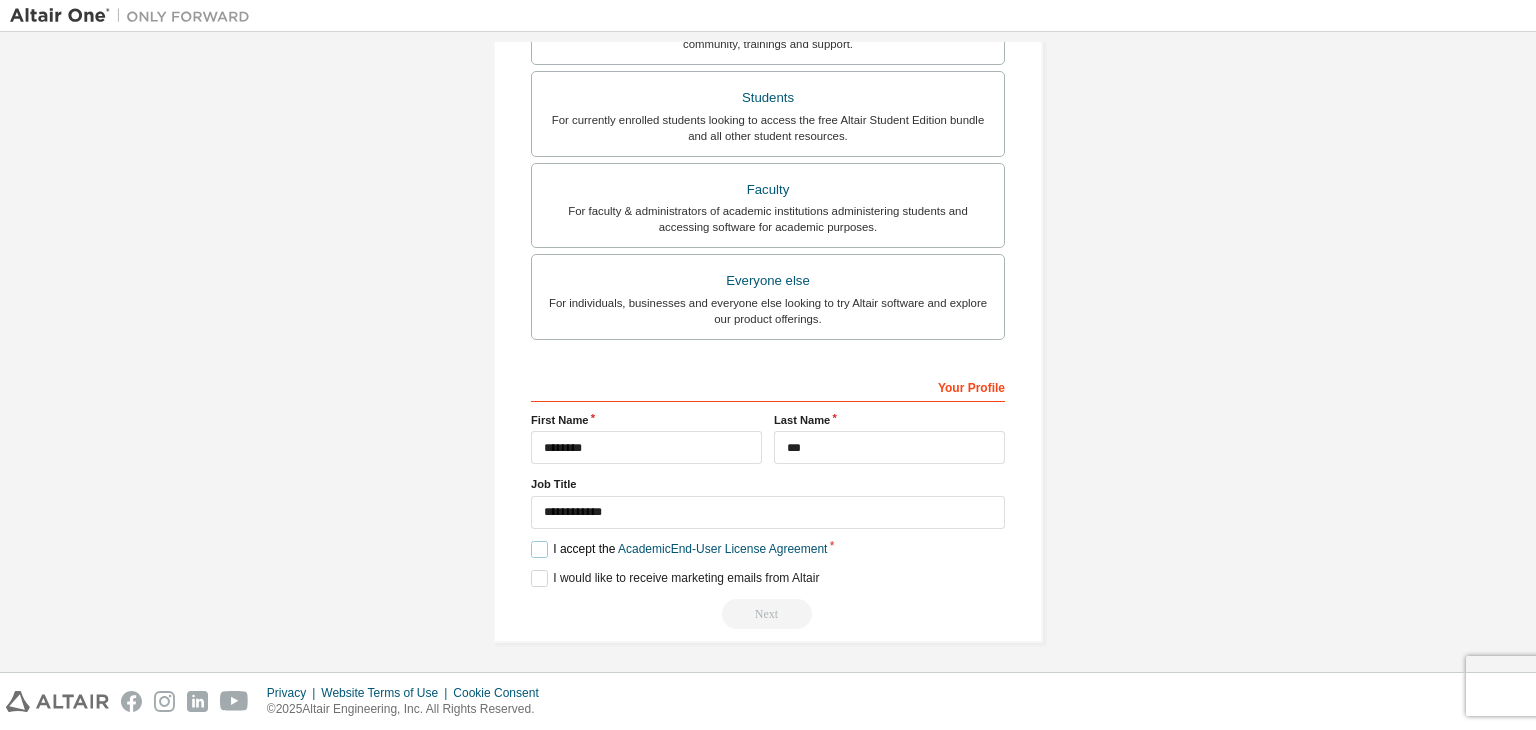 click on "I accept the   Academic   End-User License Agreement" at bounding box center [679, 549] 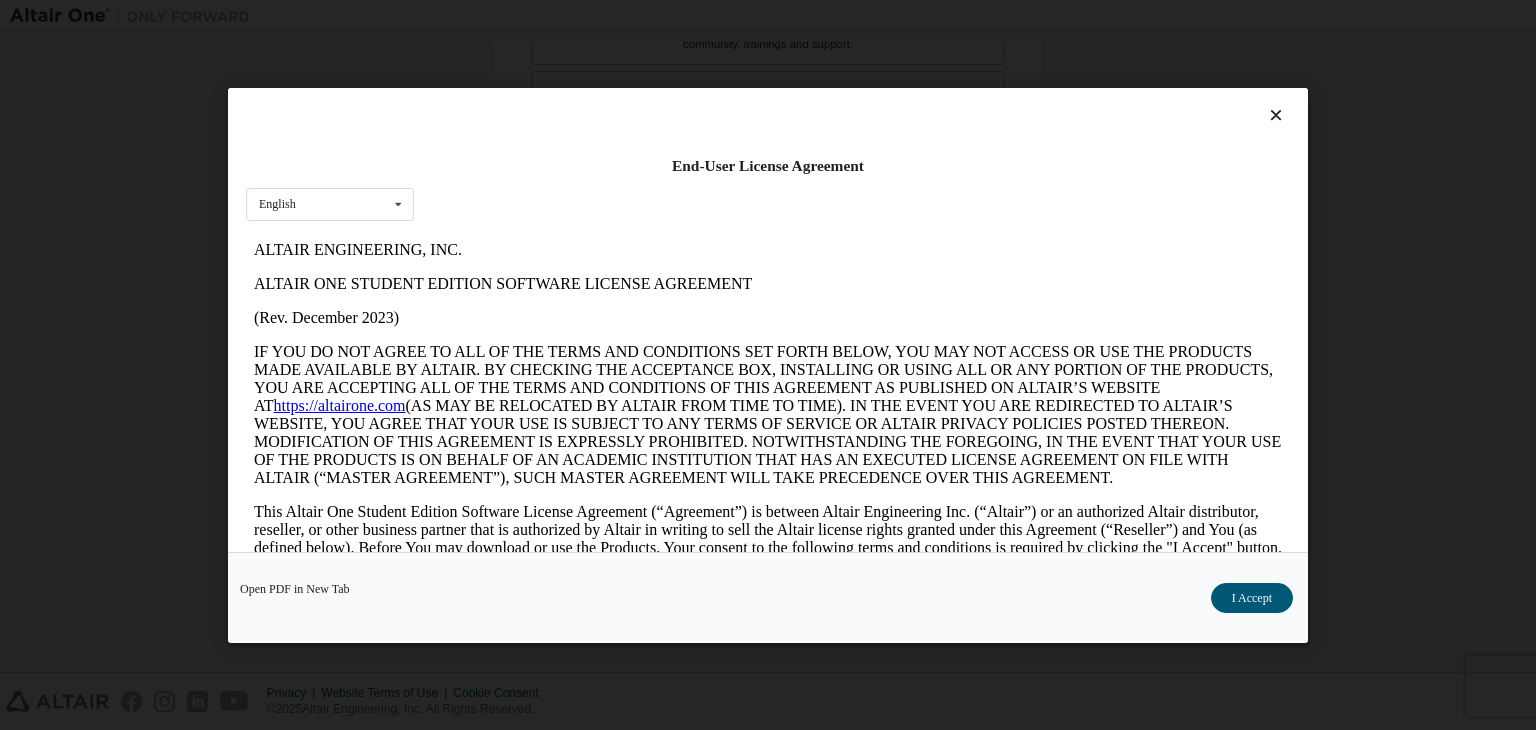 scroll, scrollTop: 0, scrollLeft: 0, axis: both 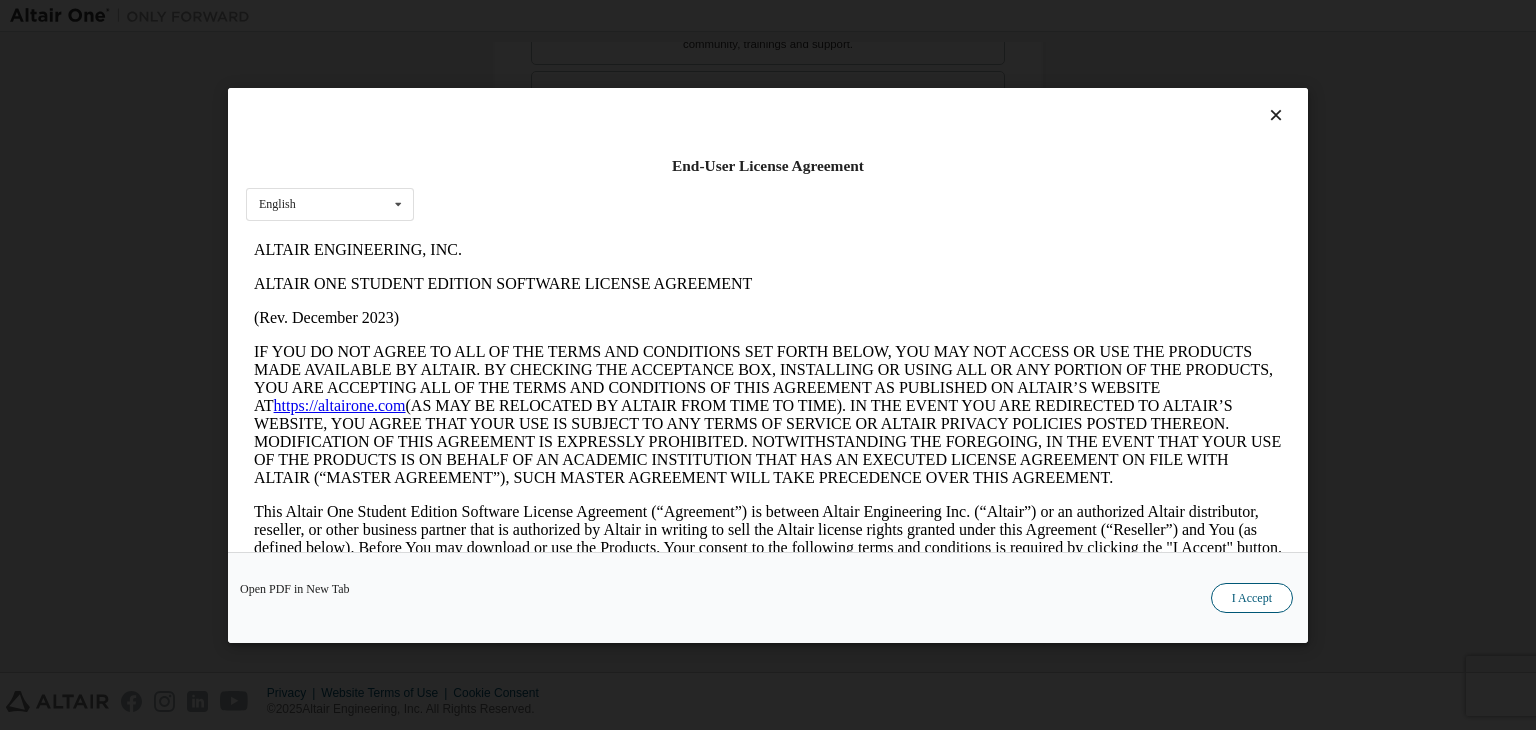 click on "I Accept" at bounding box center [1252, 598] 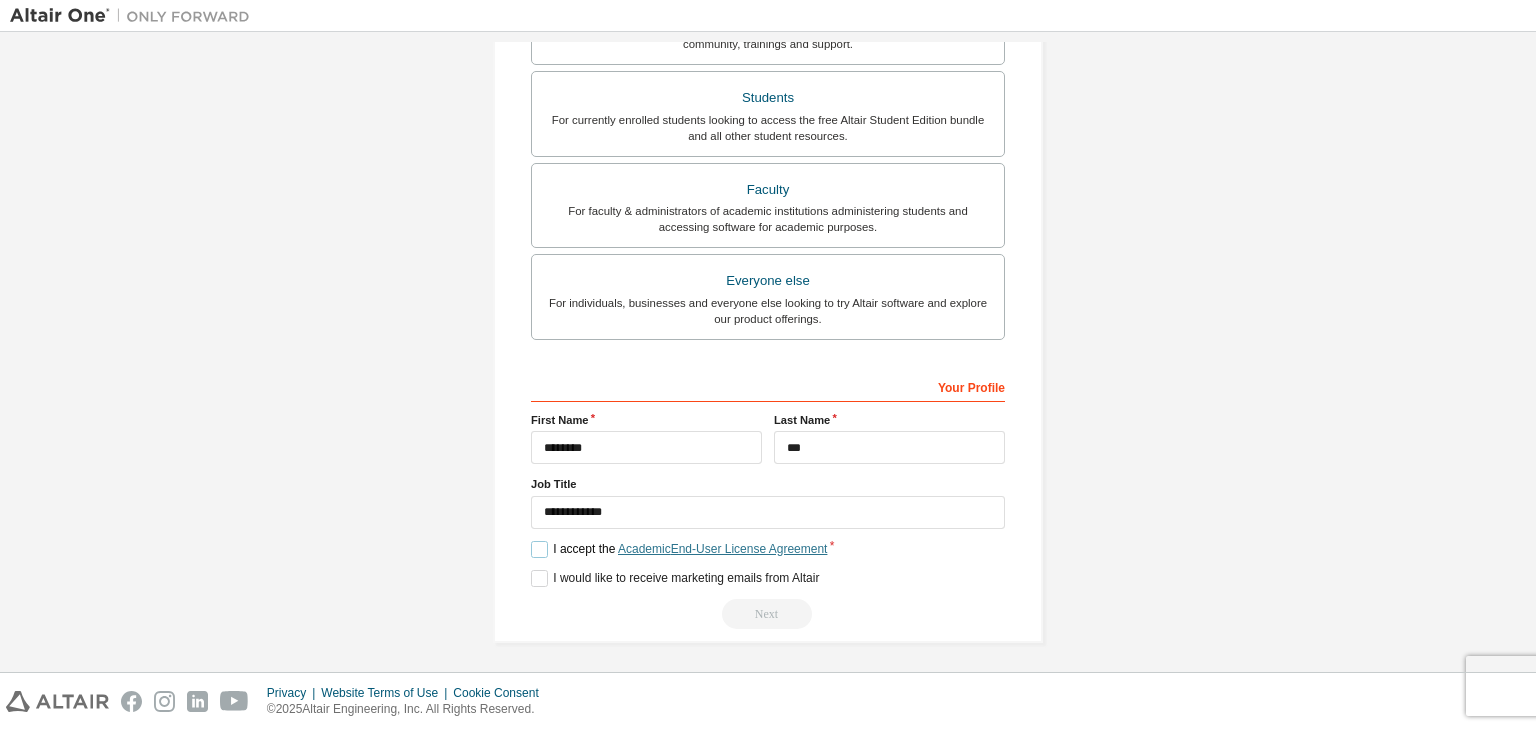 click on "Academic   End-User License Agreement" at bounding box center [722, 549] 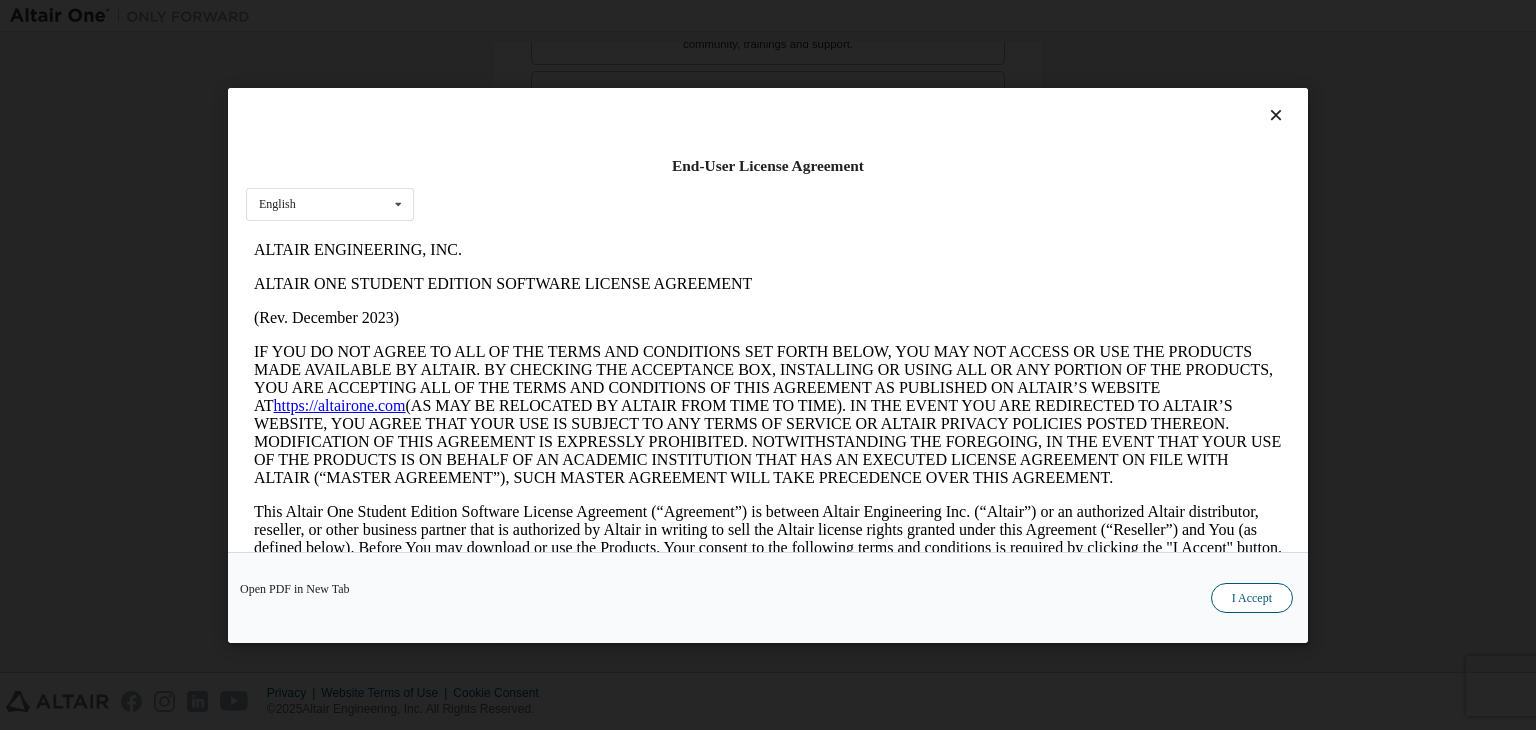 scroll, scrollTop: 0, scrollLeft: 0, axis: both 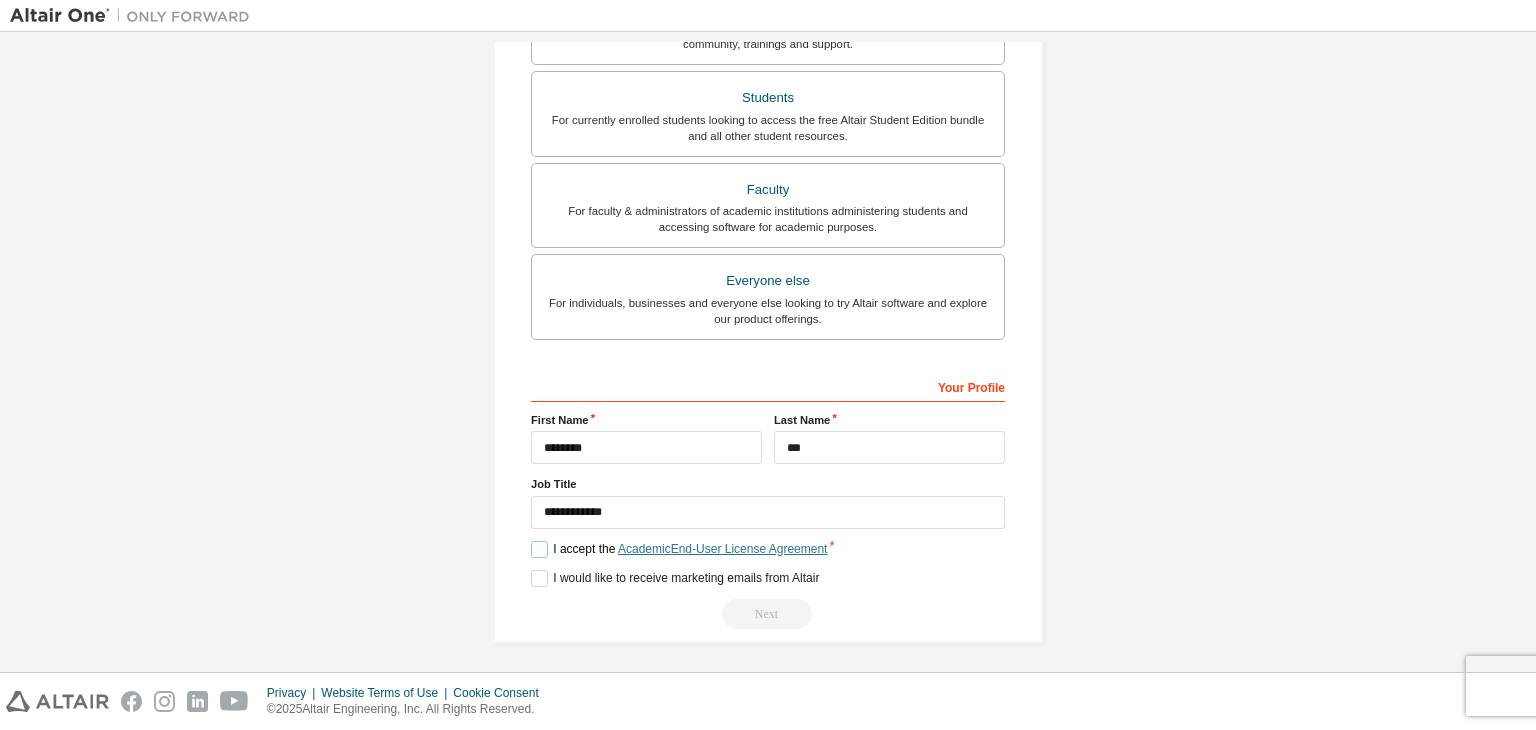 click on "Academic   End-User License Agreement" at bounding box center [722, 549] 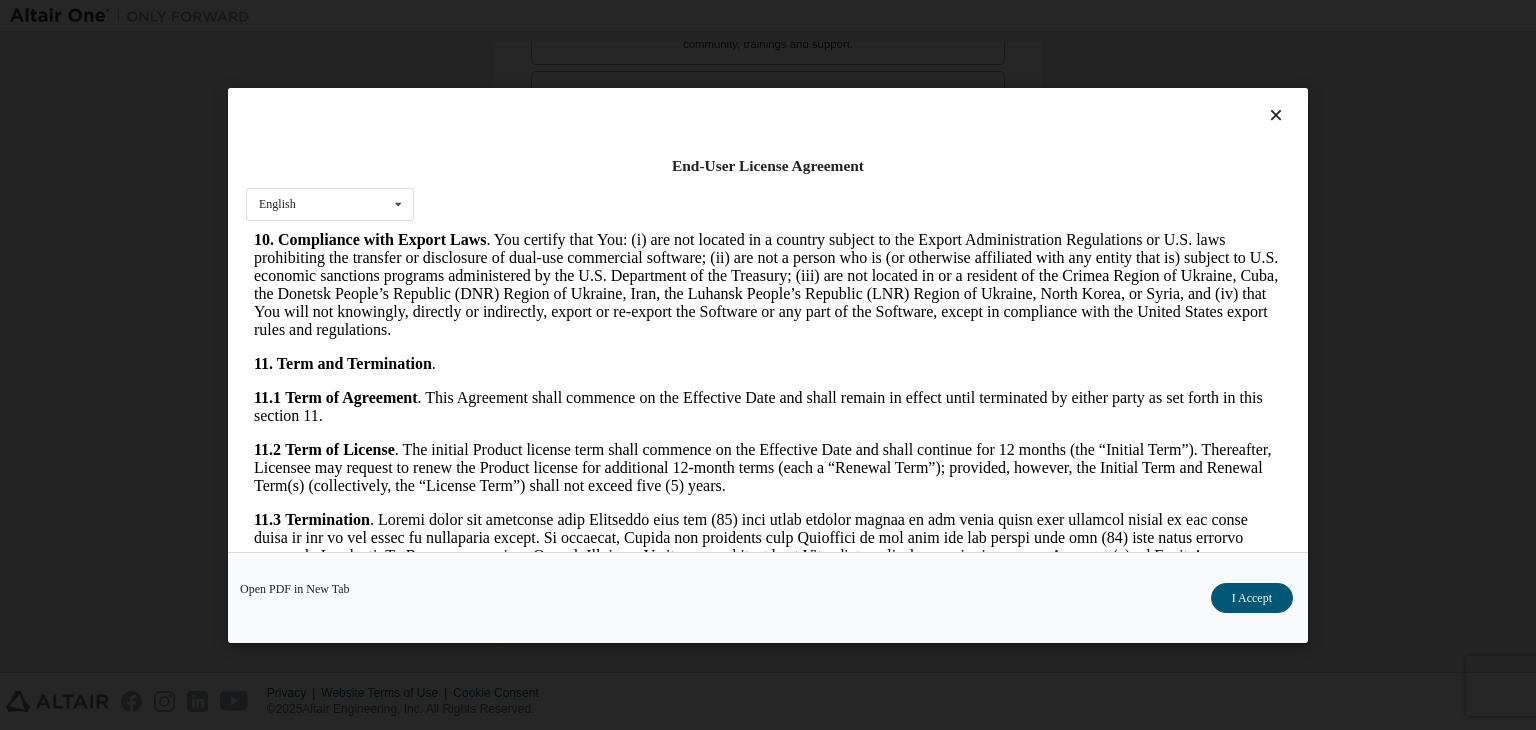scroll, scrollTop: 3341, scrollLeft: 0, axis: vertical 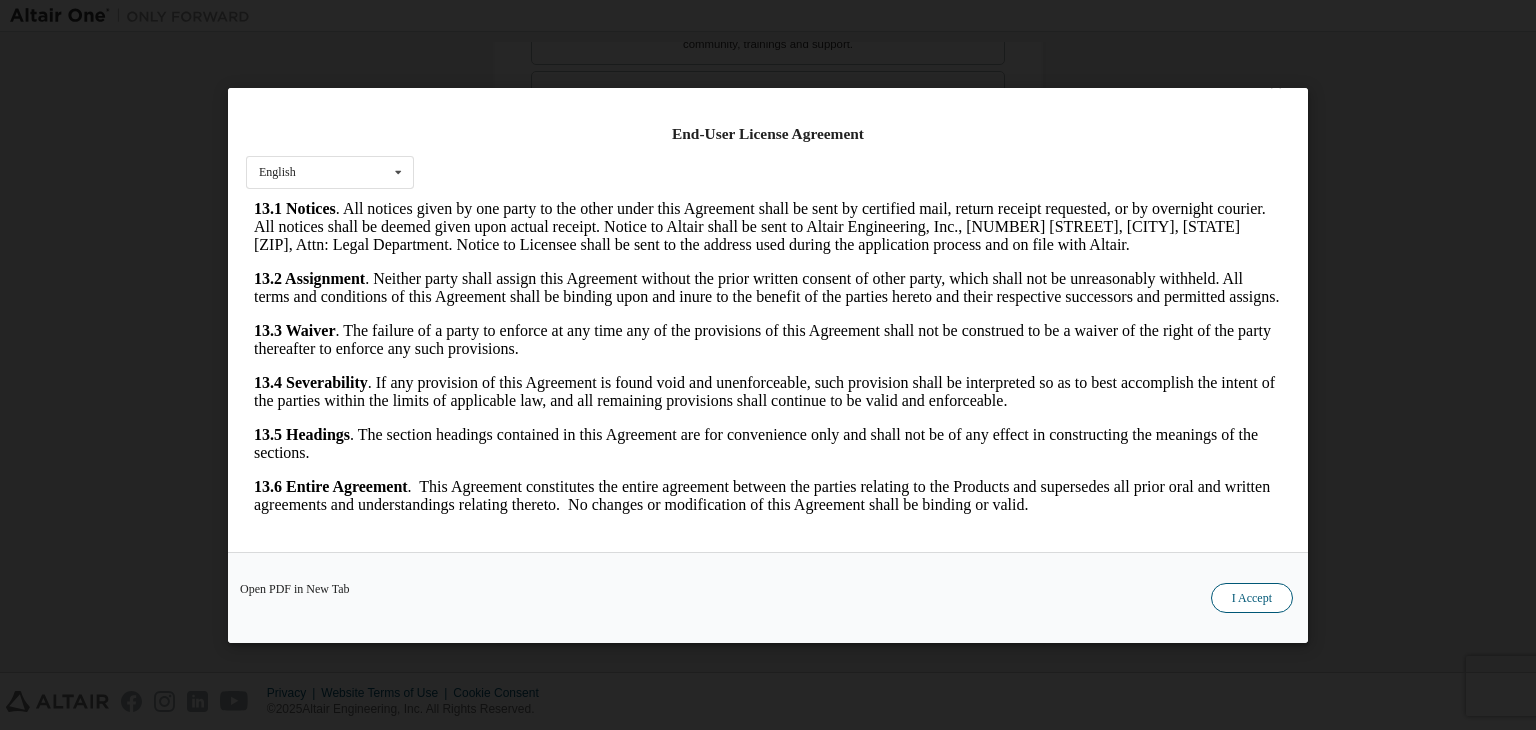 click on "I Accept" at bounding box center [1252, 598] 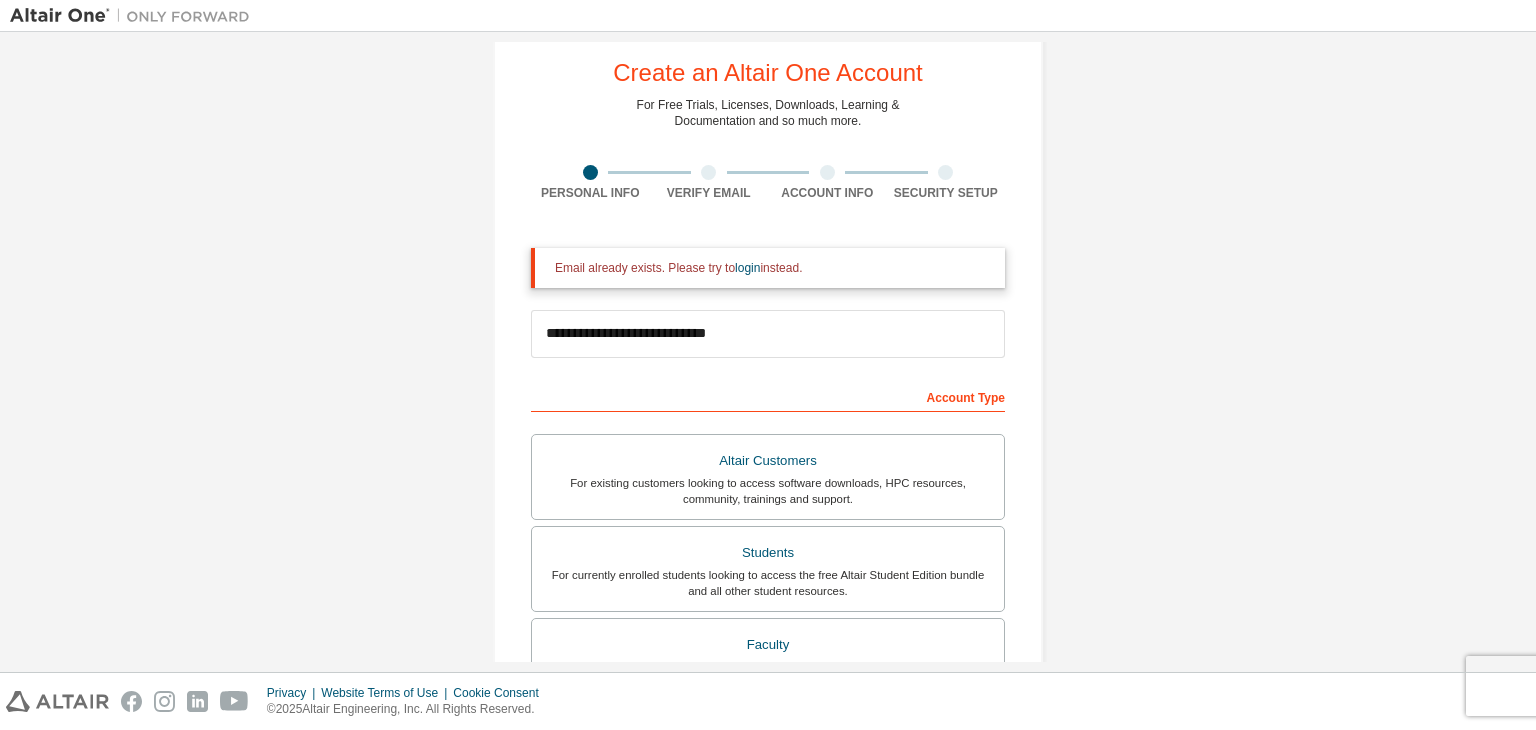 scroll, scrollTop: 48, scrollLeft: 0, axis: vertical 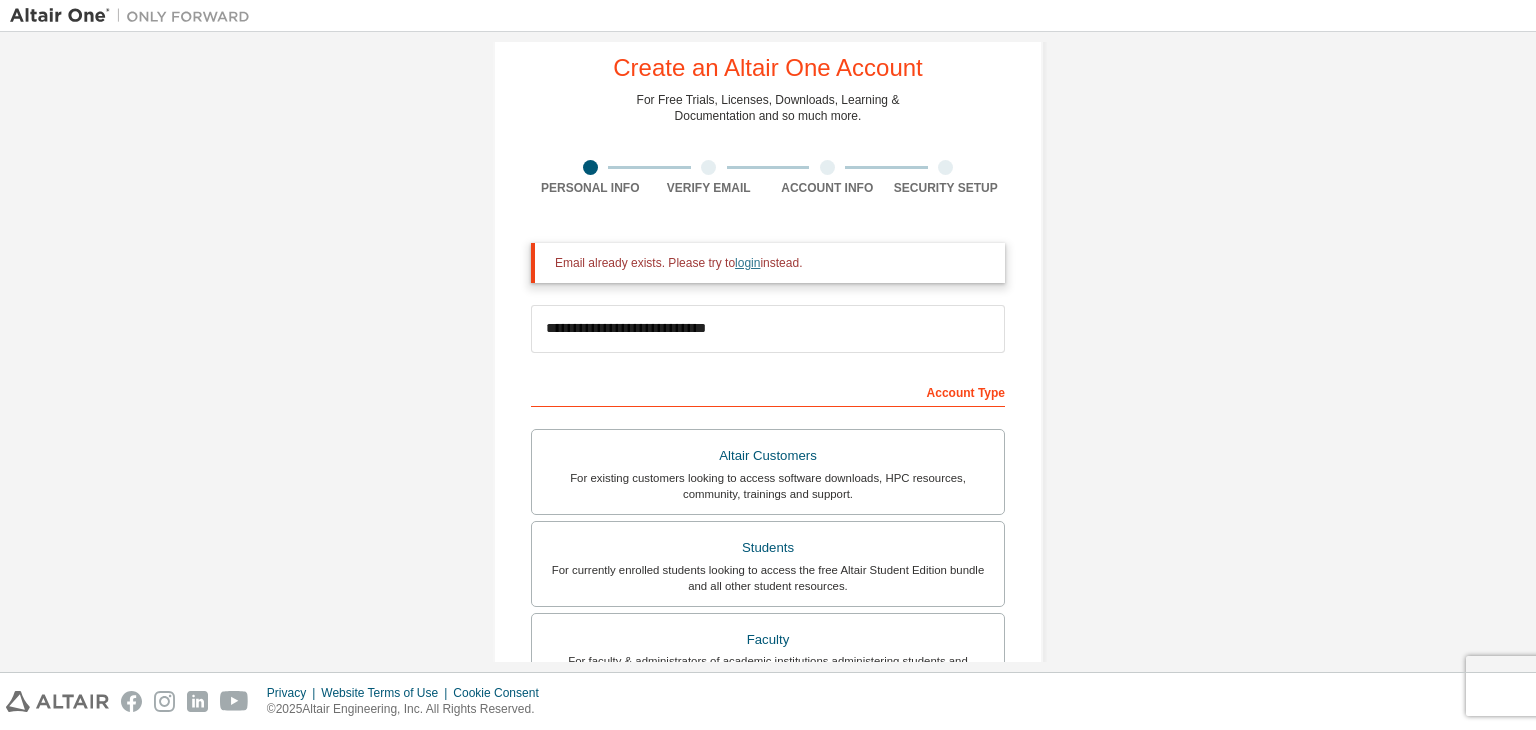 click on "login" at bounding box center [747, 263] 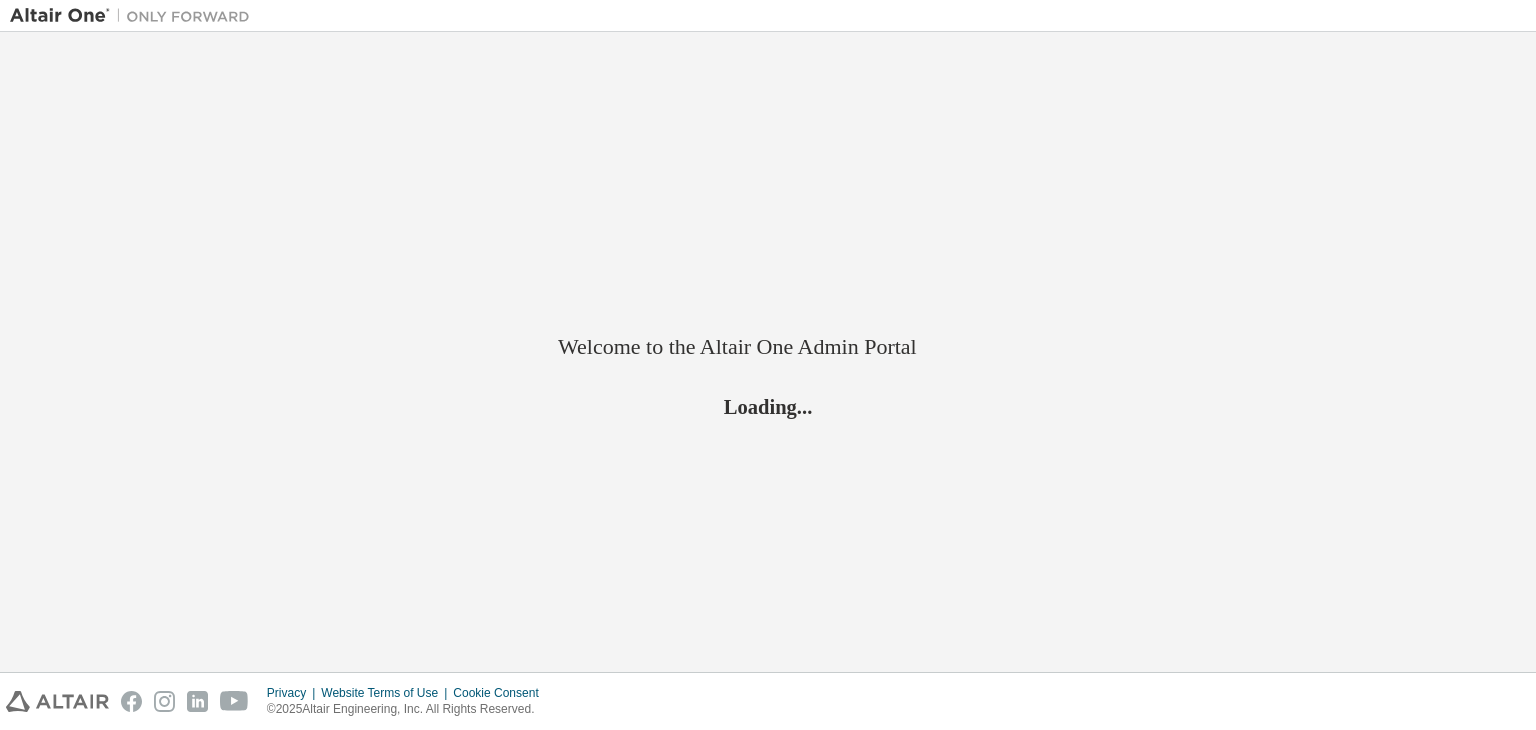 scroll, scrollTop: 0, scrollLeft: 0, axis: both 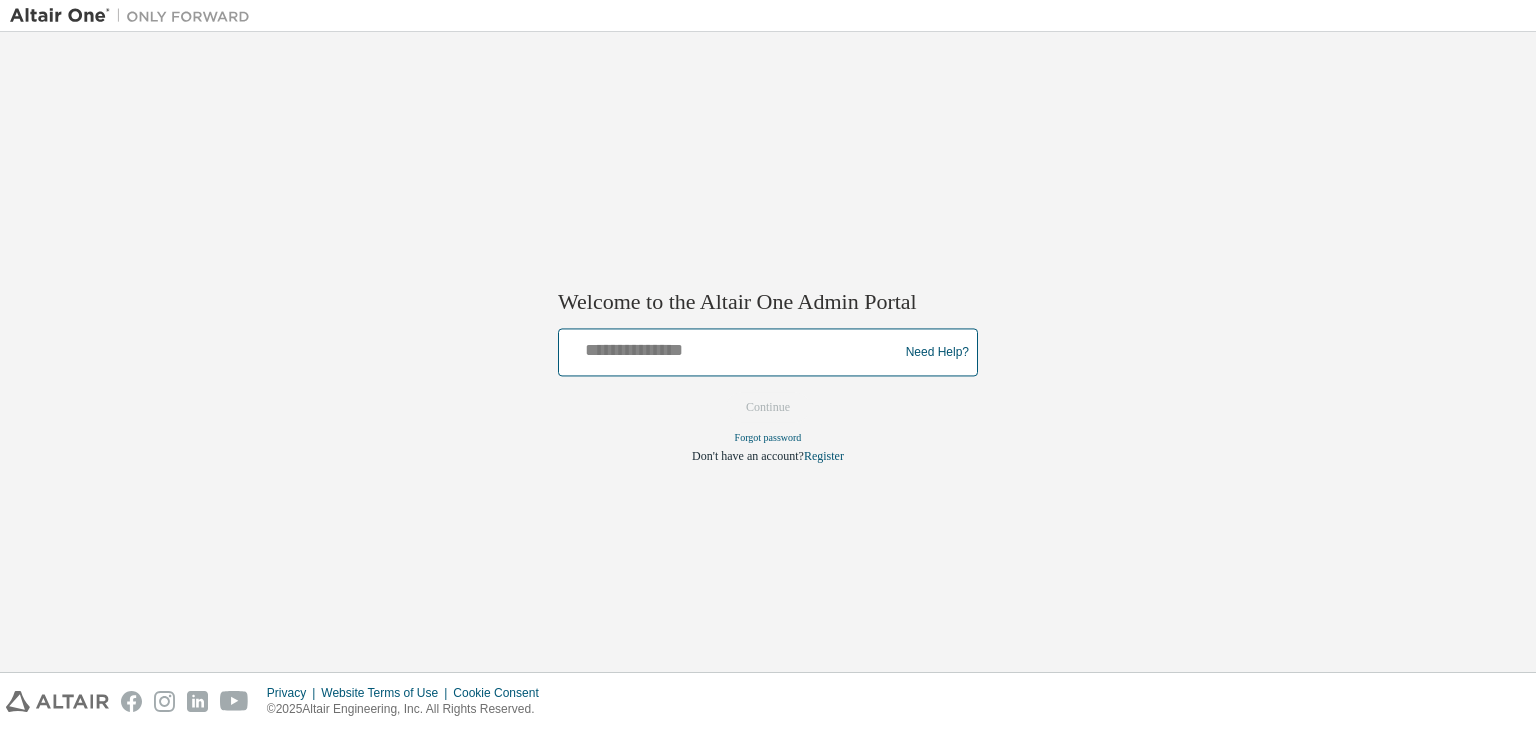 click at bounding box center [731, 348] 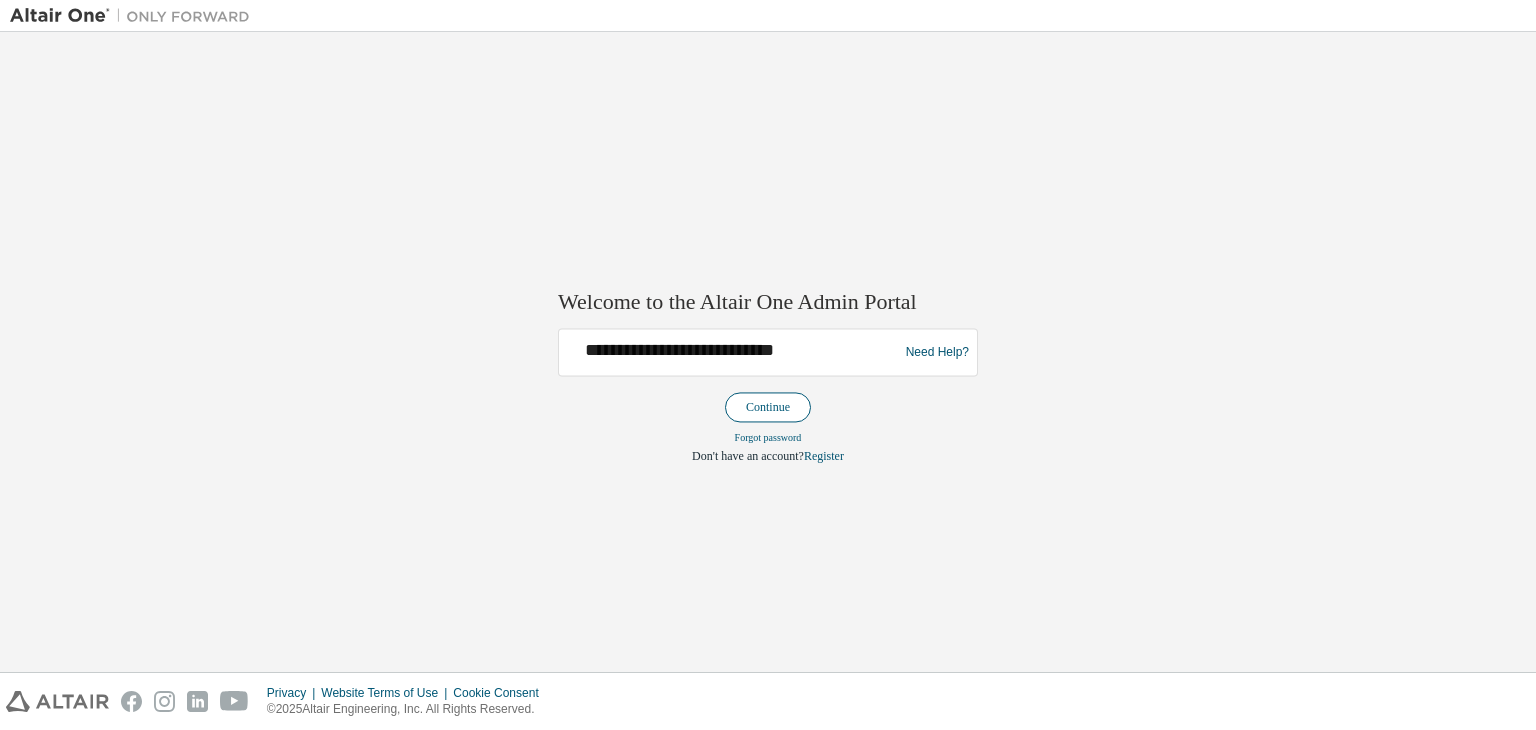 click on "Continue" at bounding box center (768, 408) 